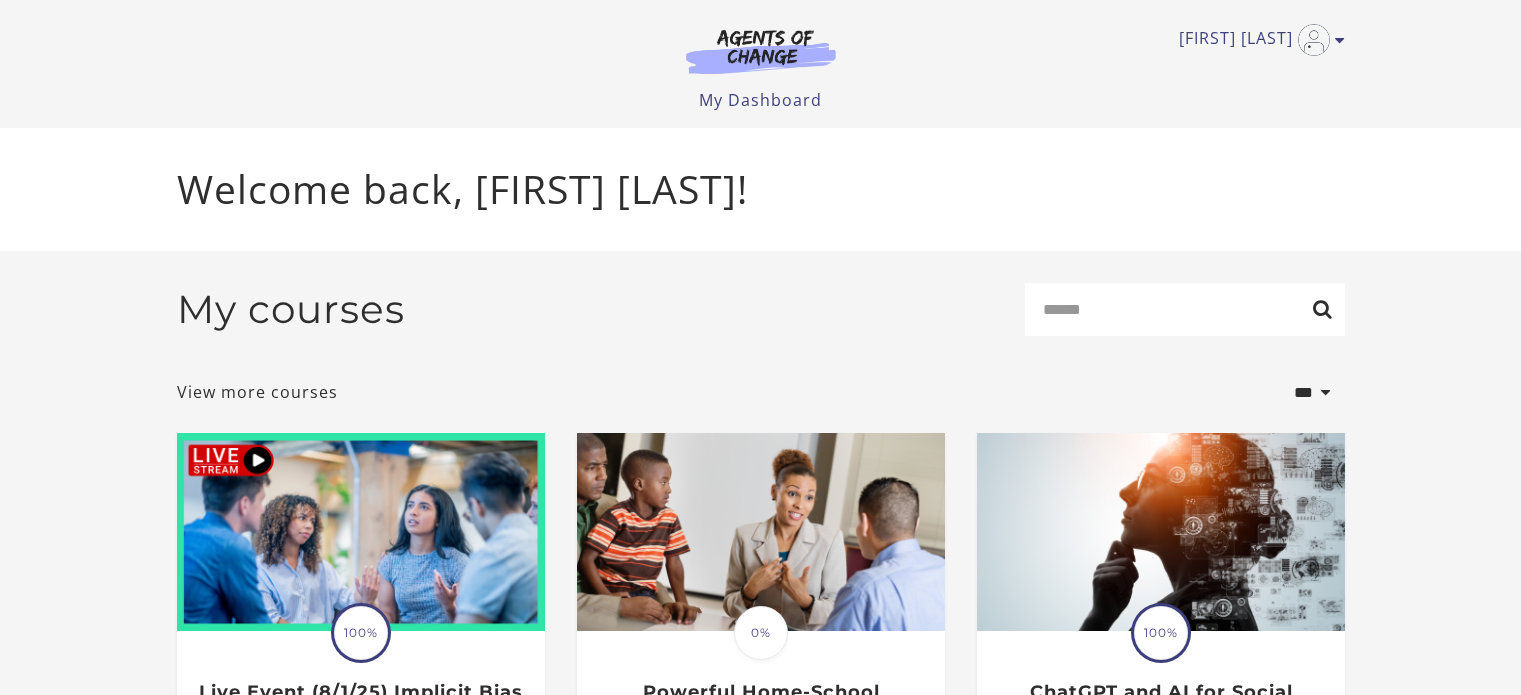scroll, scrollTop: 0, scrollLeft: 0, axis: both 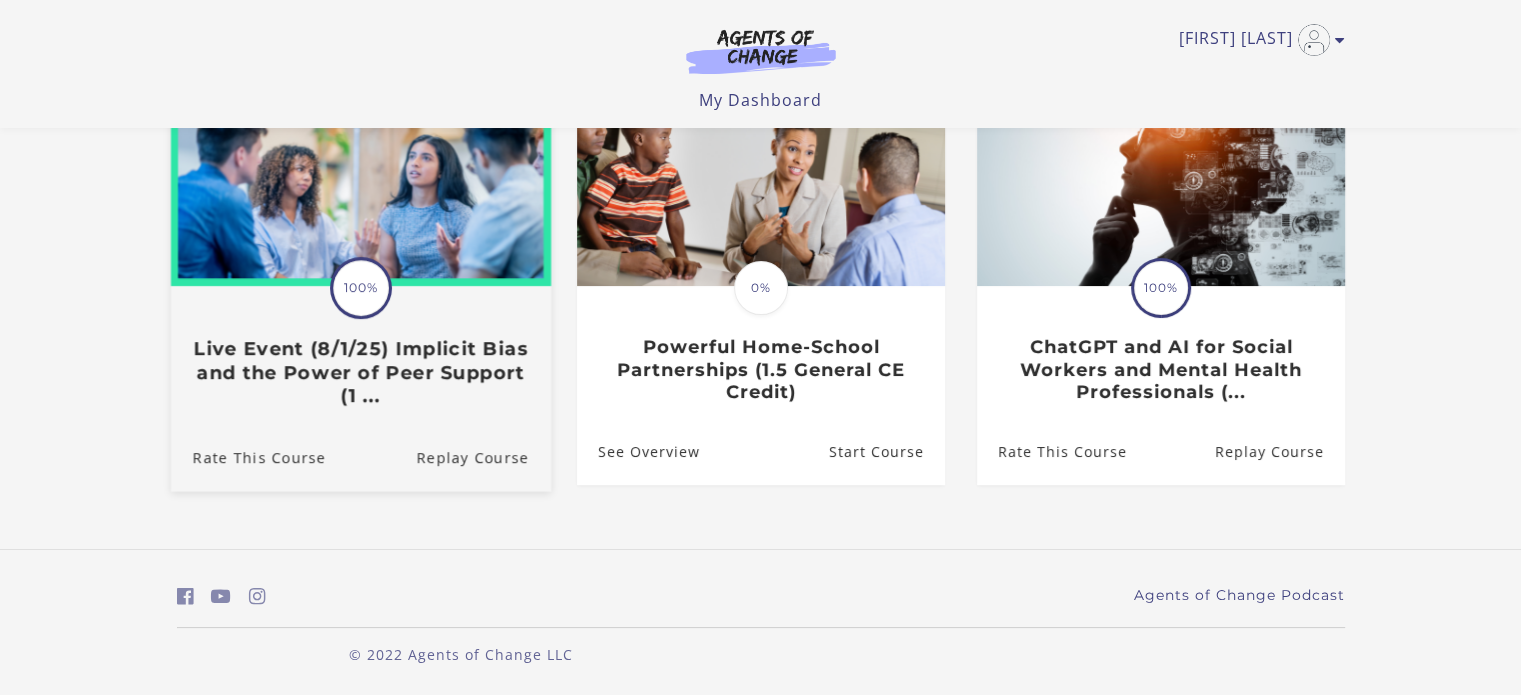 click on "Live Event (8/1/25) Implicit Bias and the Power of Peer Support (1 ..." at bounding box center (360, 373) 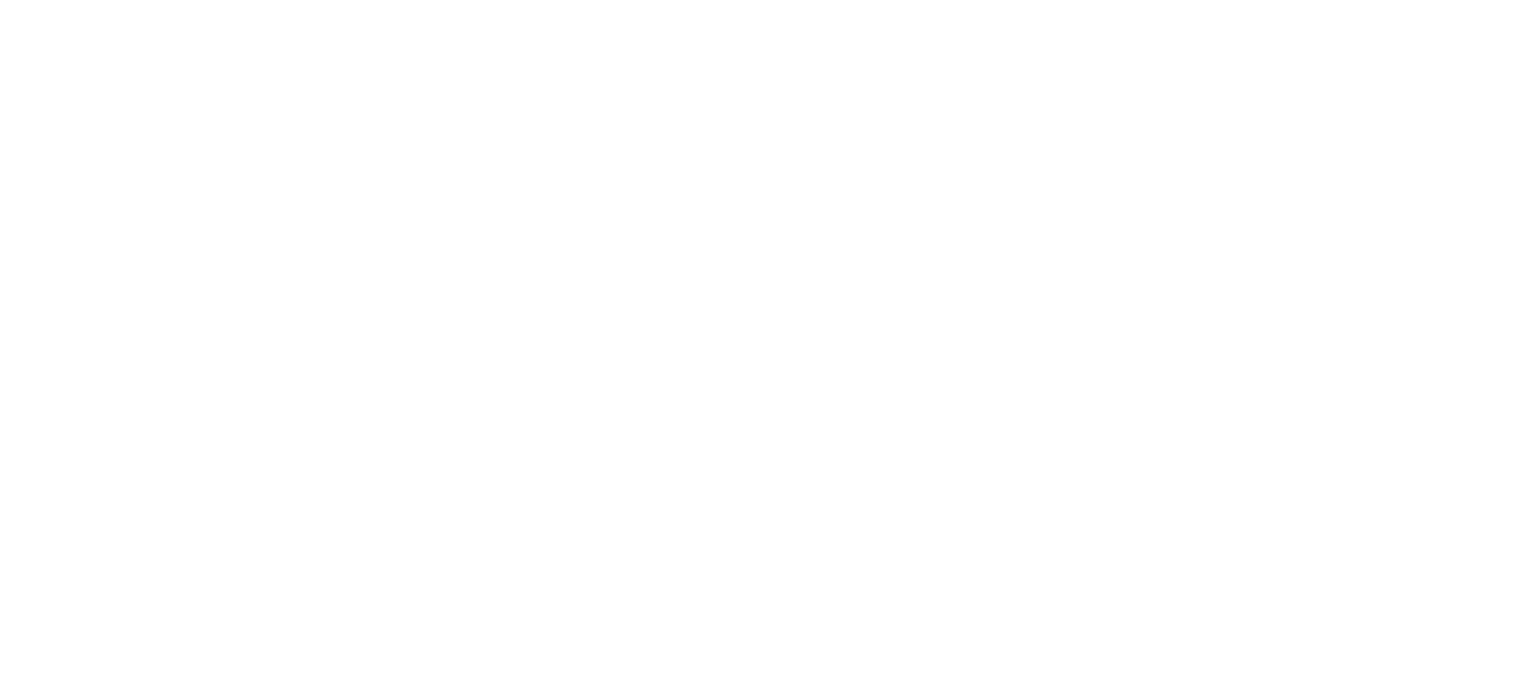 scroll, scrollTop: 0, scrollLeft: 0, axis: both 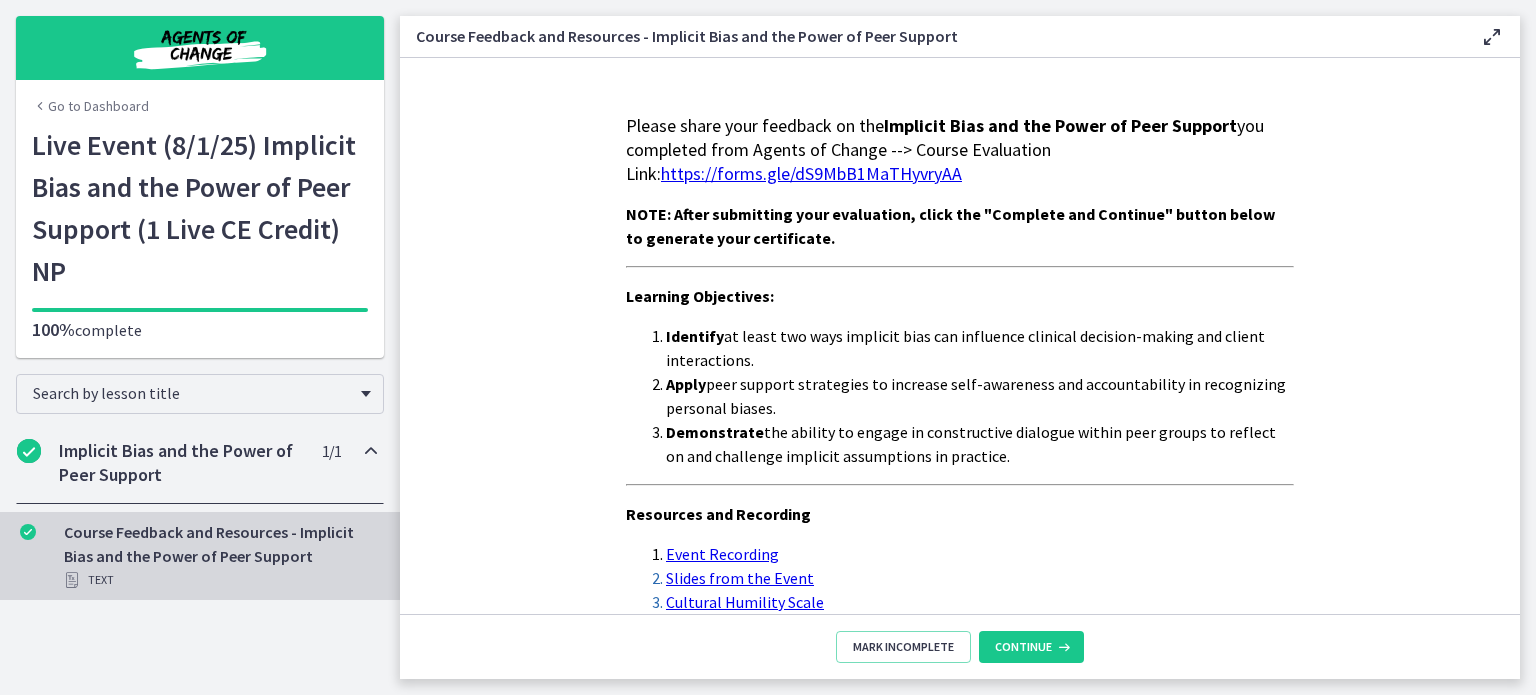 drag, startPoint x: 1221, startPoint y: 130, endPoint x: 878, endPoint y: 130, distance: 343 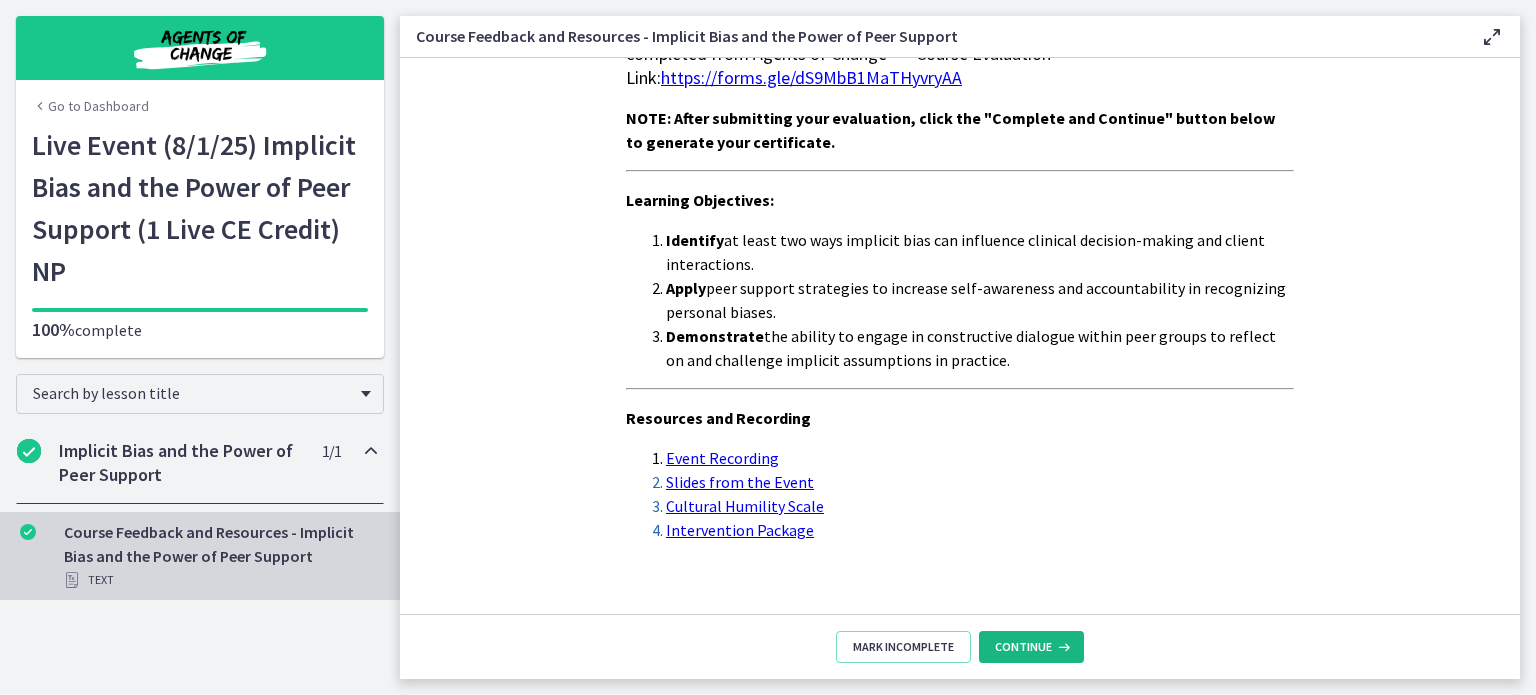 click on "Continue" at bounding box center (1023, 647) 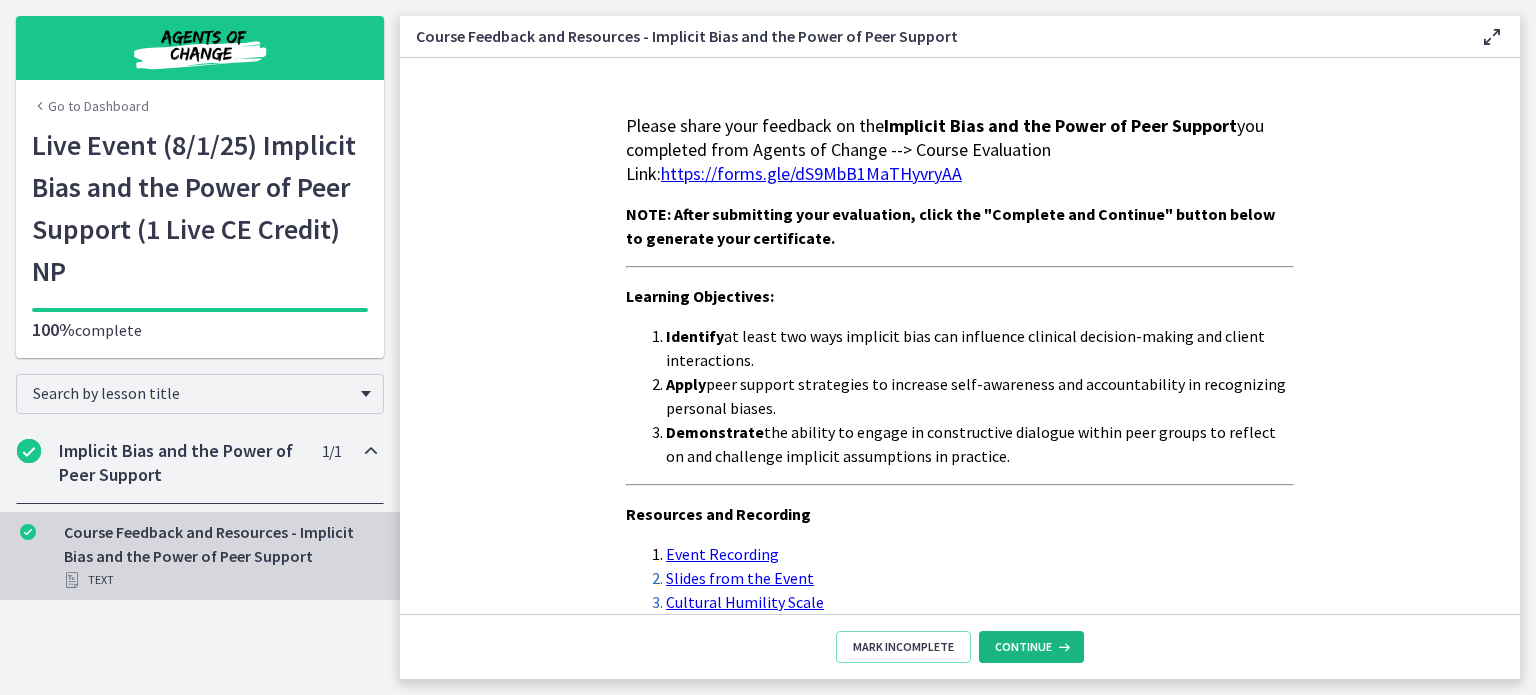 scroll, scrollTop: 39, scrollLeft: 0, axis: vertical 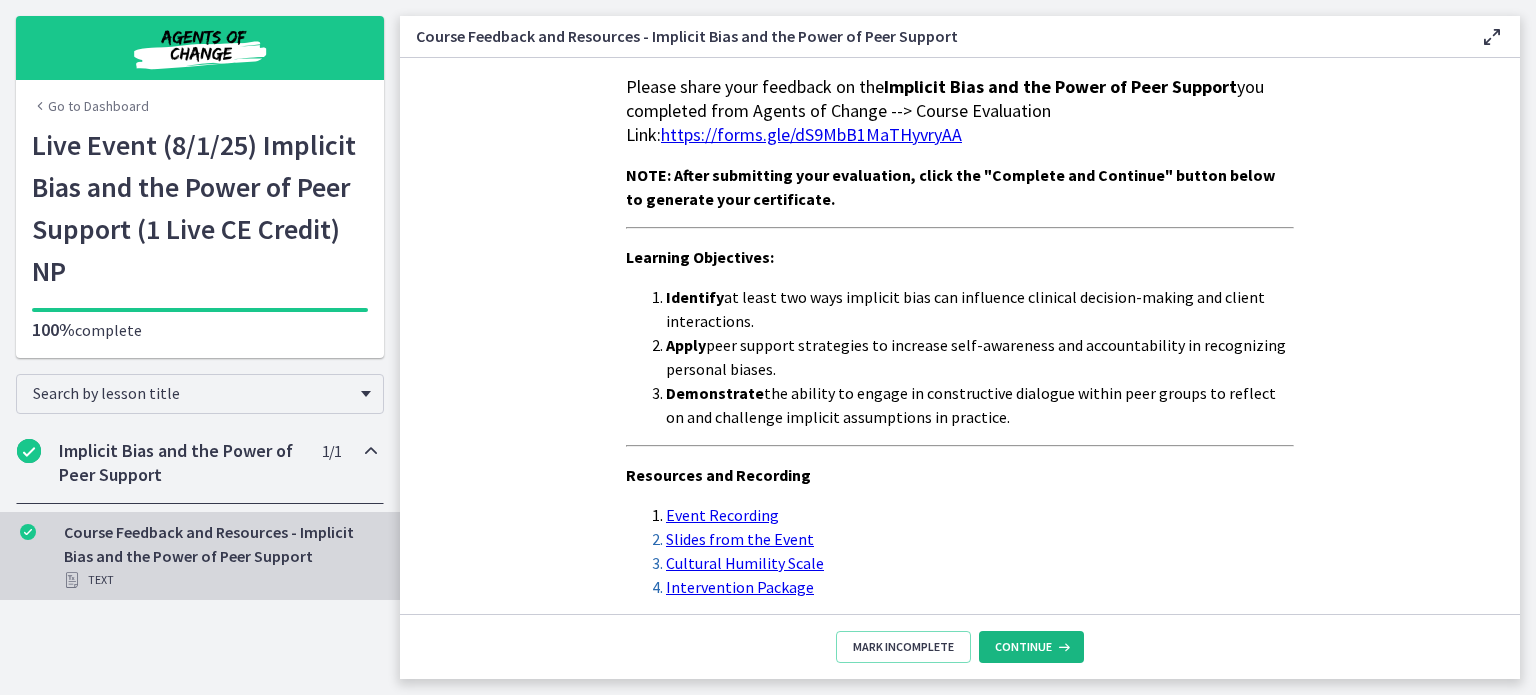 click on "Continue" at bounding box center [1031, 647] 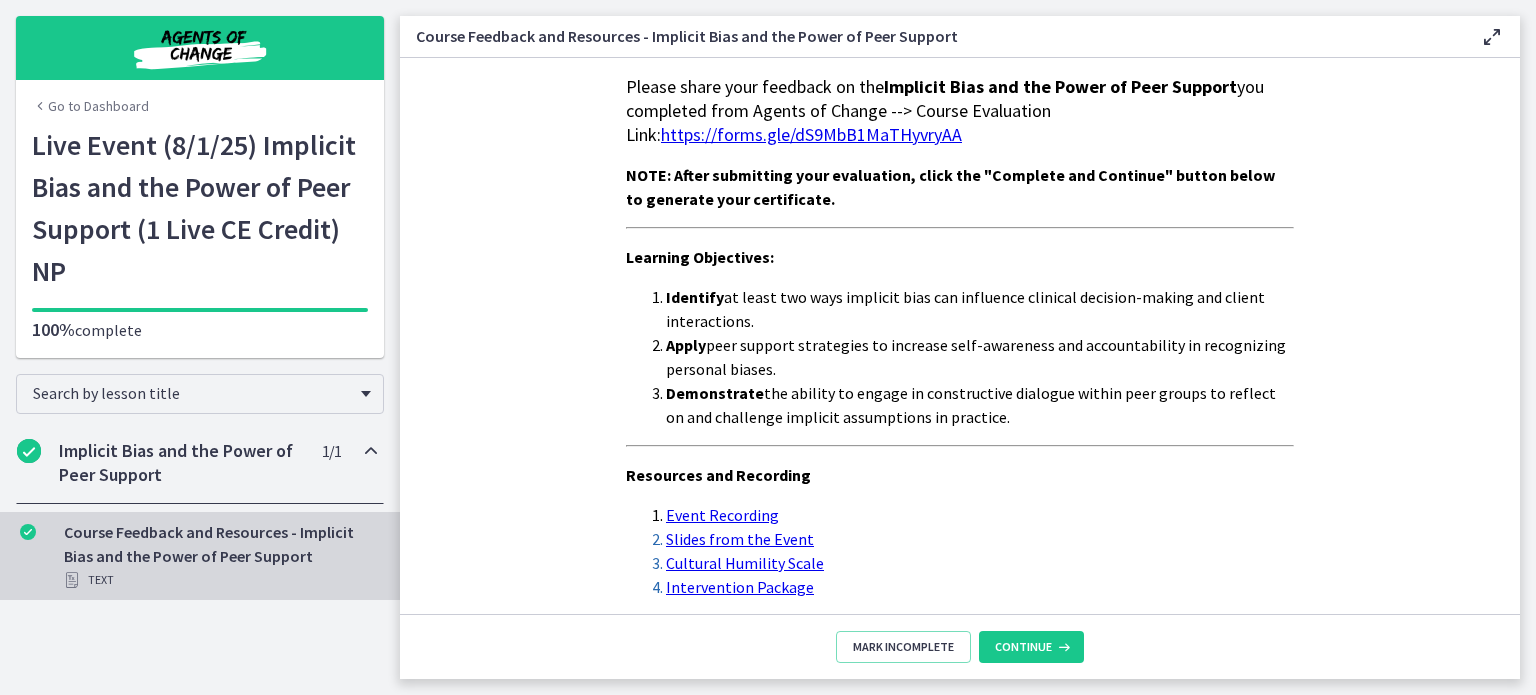 click on "100%  complete" at bounding box center (200, 330) 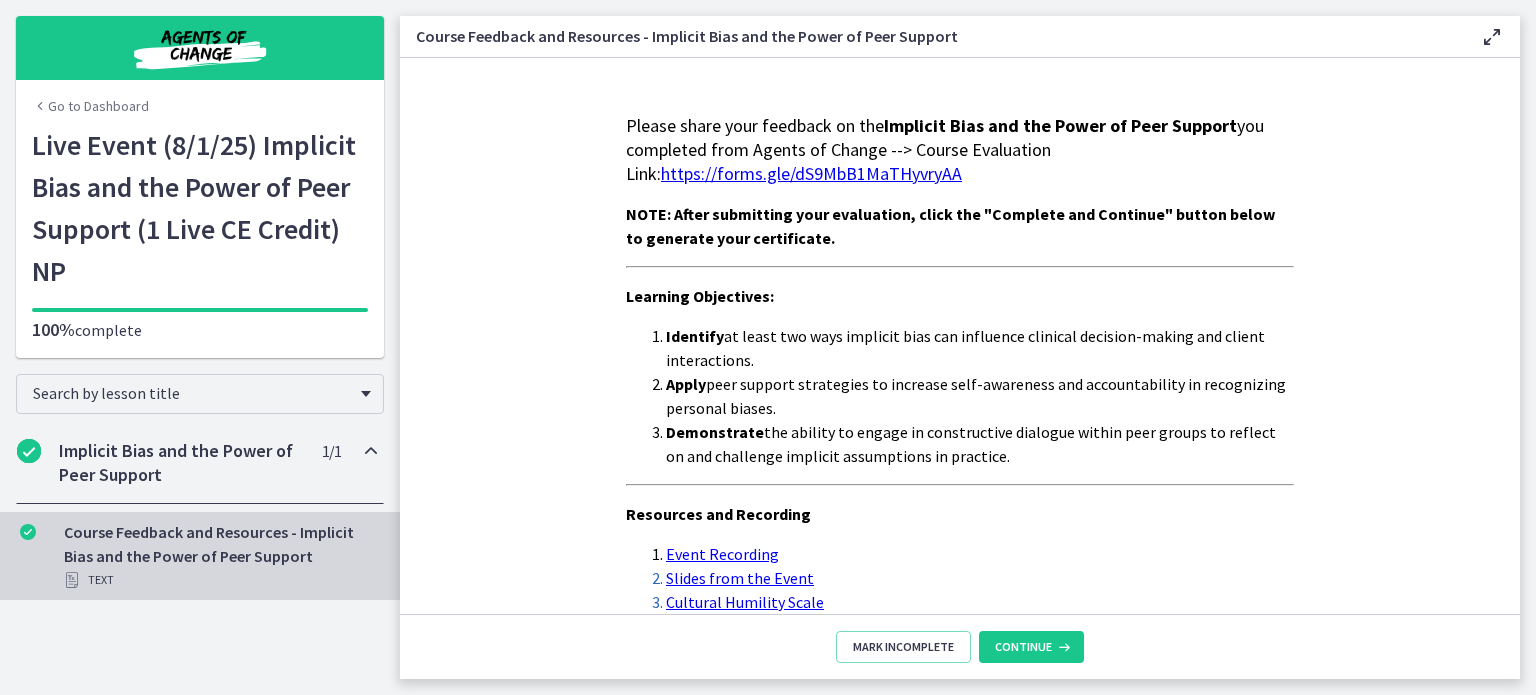 scroll, scrollTop: 120, scrollLeft: 0, axis: vertical 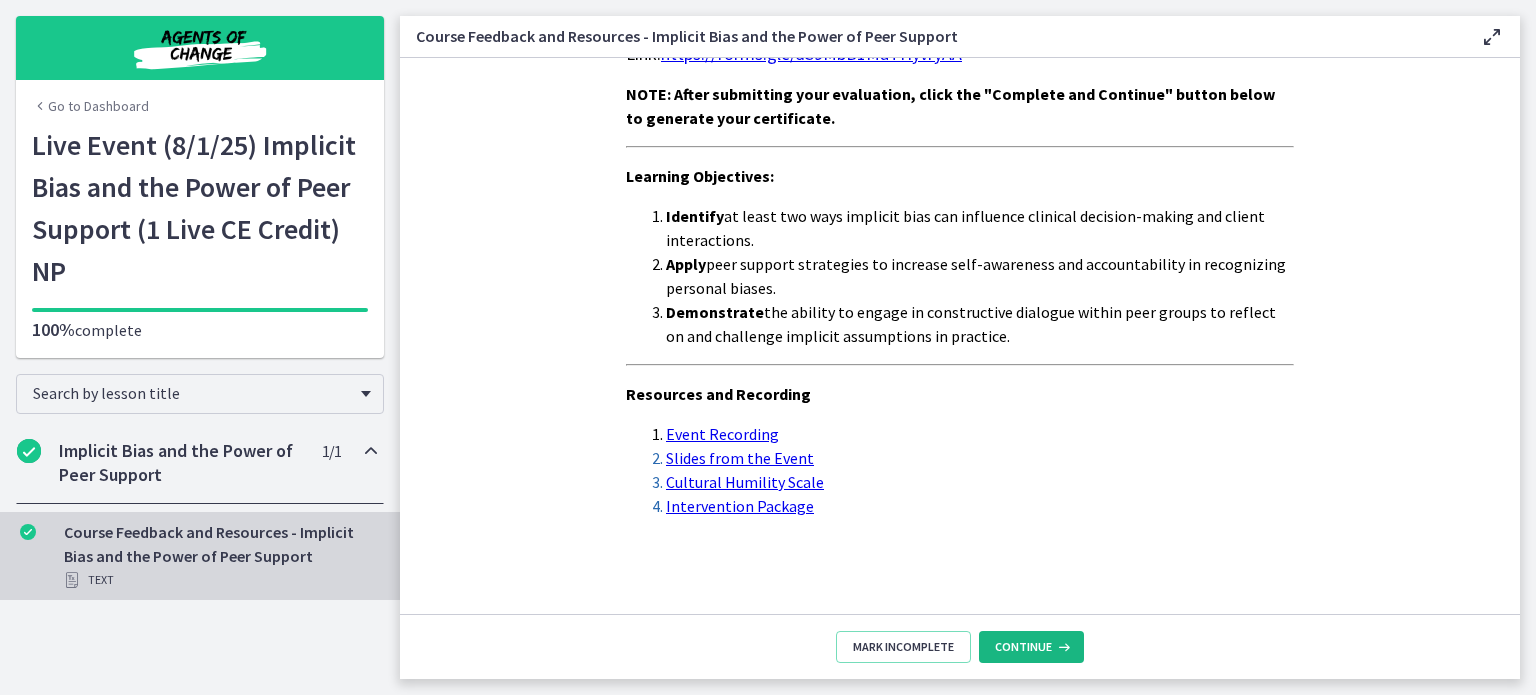 click at bounding box center (1062, 647) 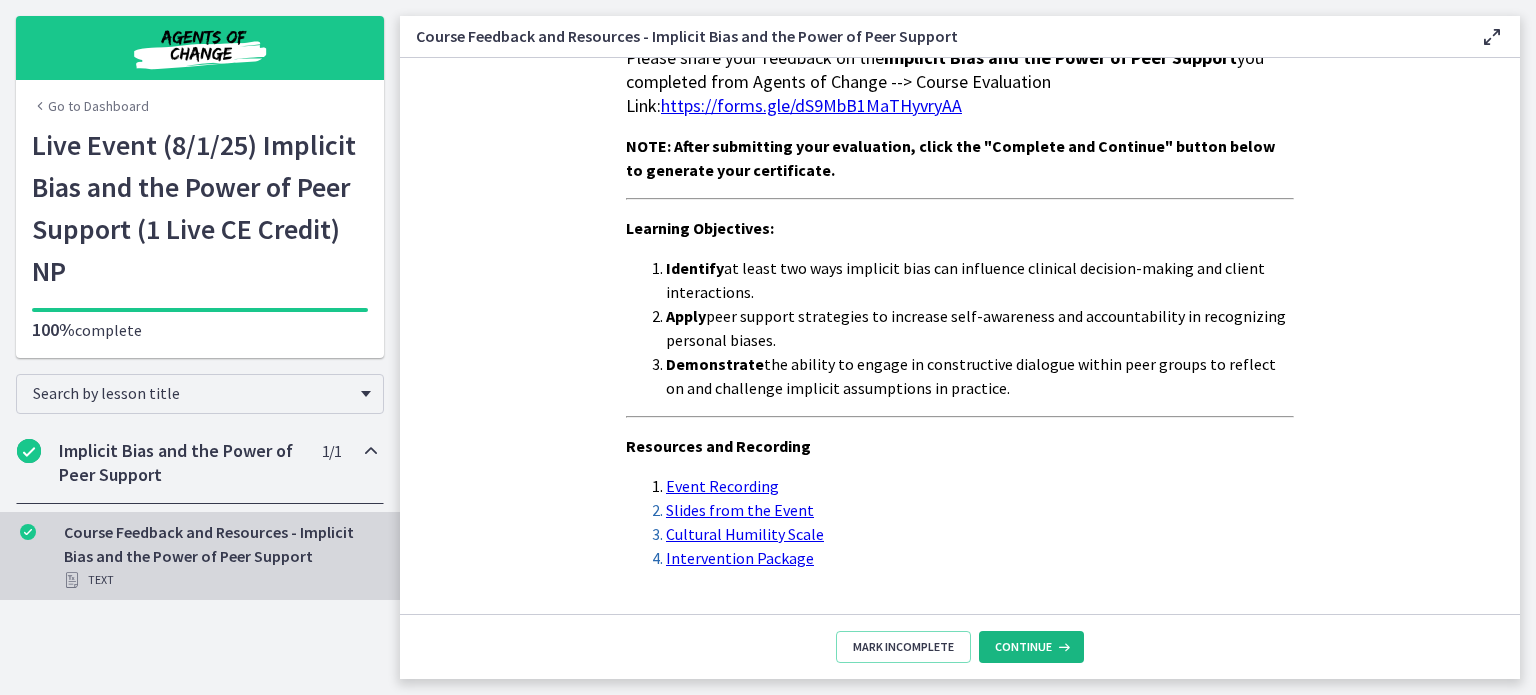 scroll, scrollTop: 120, scrollLeft: 0, axis: vertical 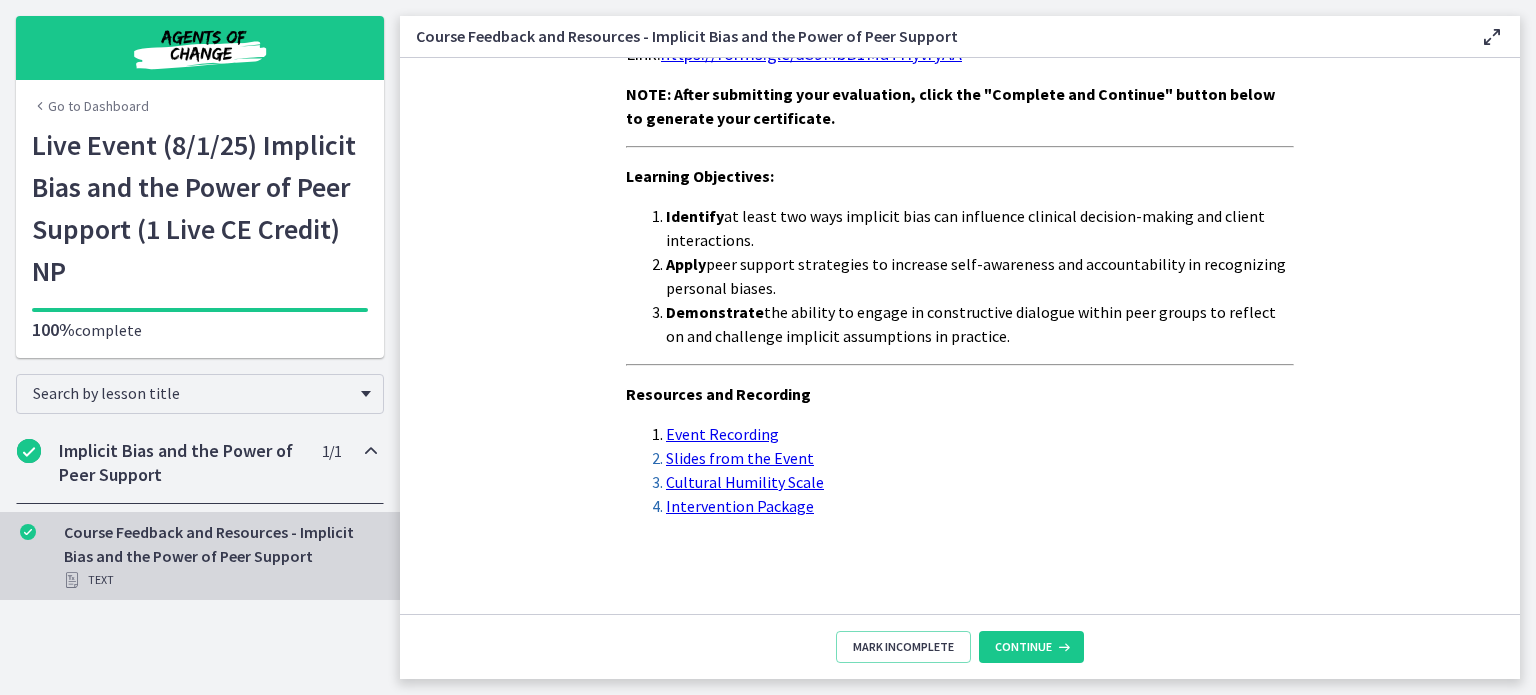 click on "Cultural Humility Scale" at bounding box center [745, 482] 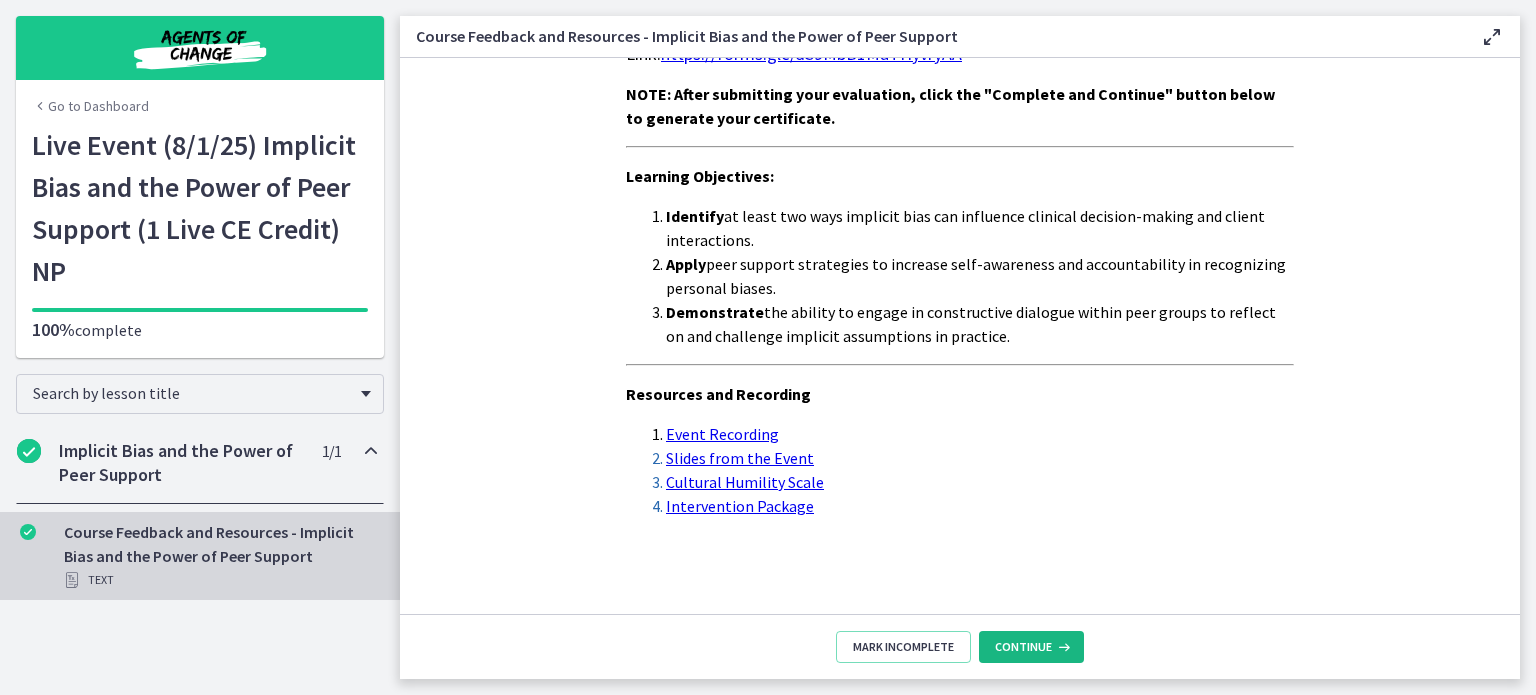 click at bounding box center (1062, 647) 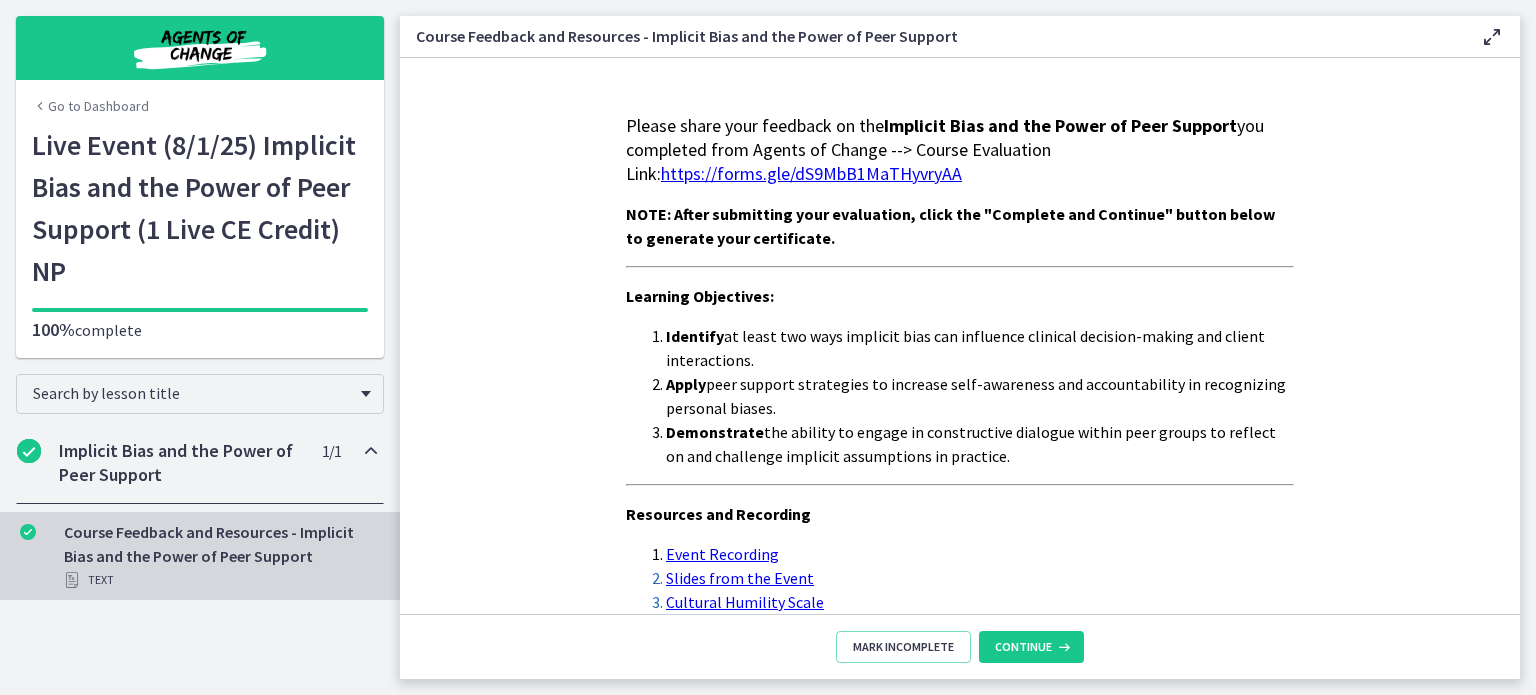 click on "https://forms.gle/dS9MbB1MaTHyvryAA" at bounding box center [811, 173] 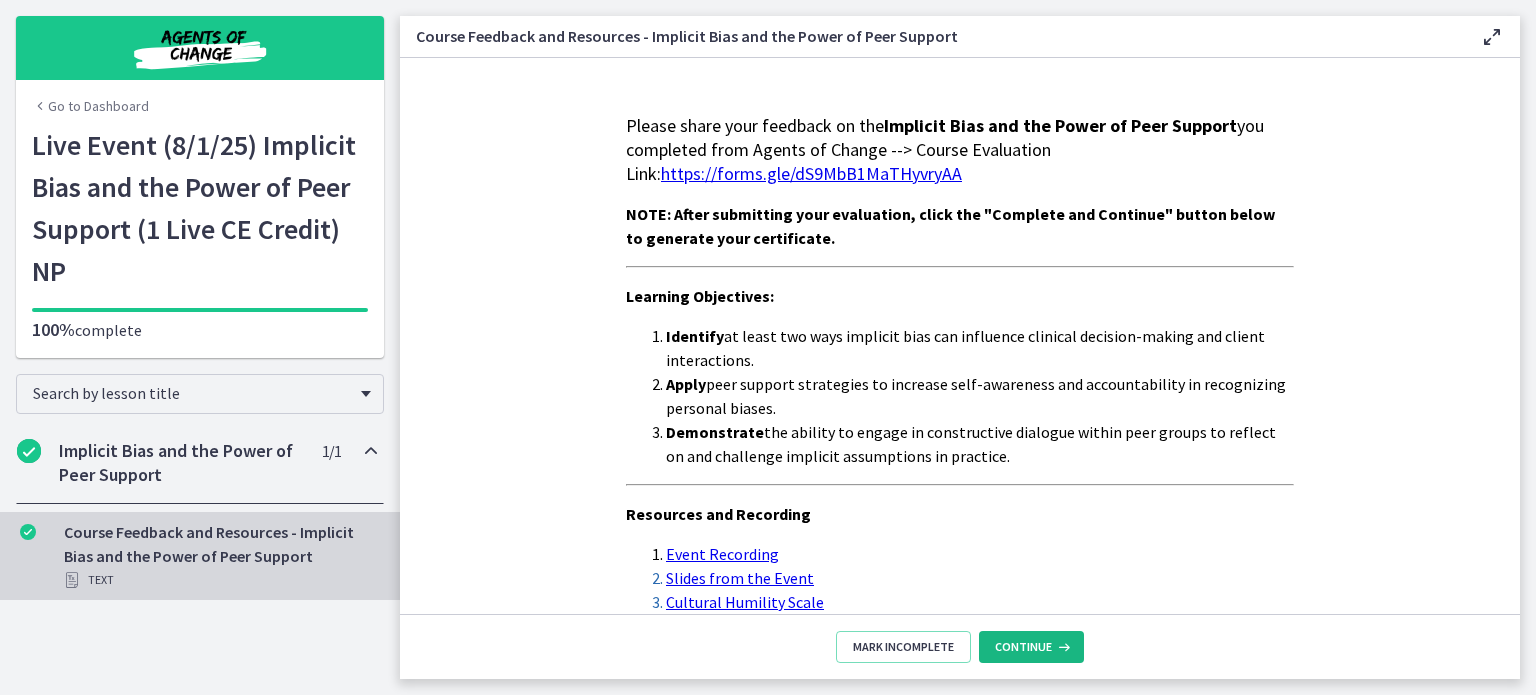 click on "Continue" at bounding box center [1023, 647] 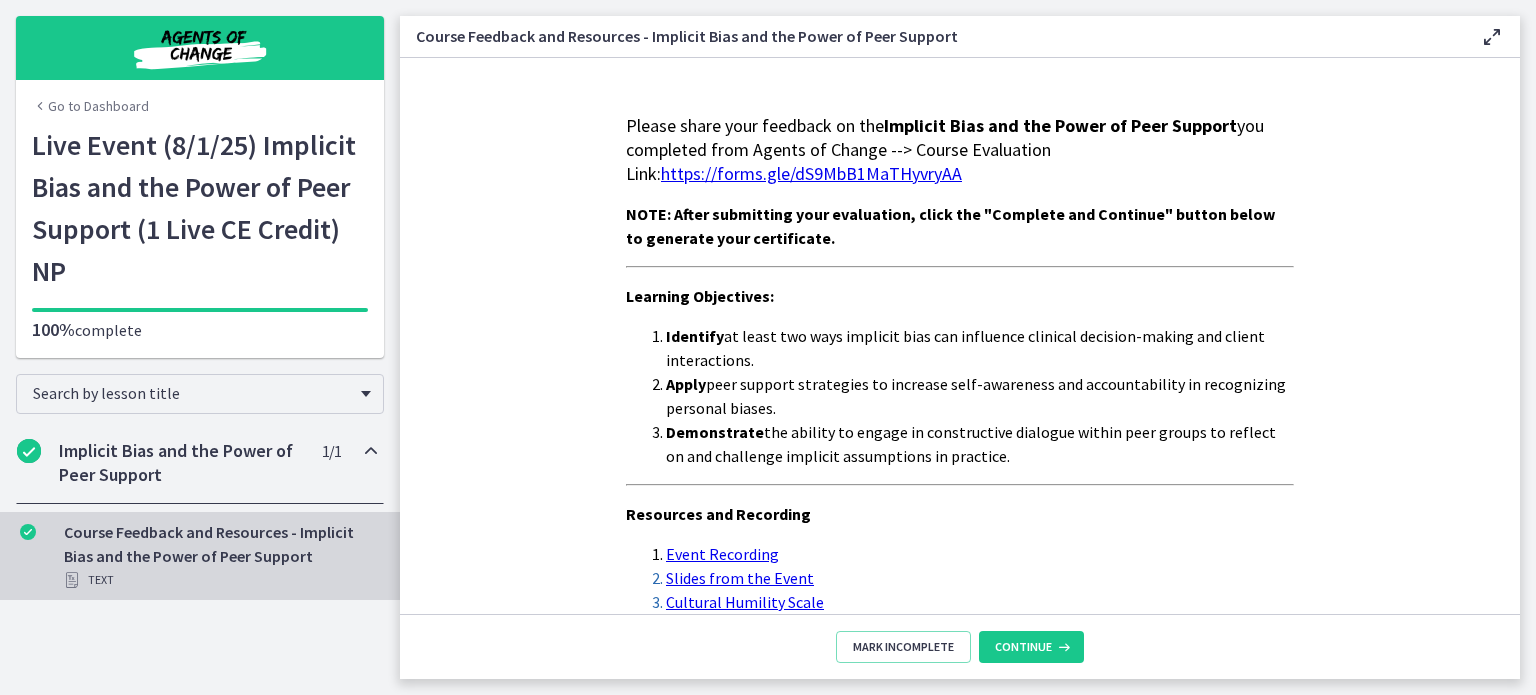 click on "Mark Incomplete
Continue" at bounding box center (960, 646) 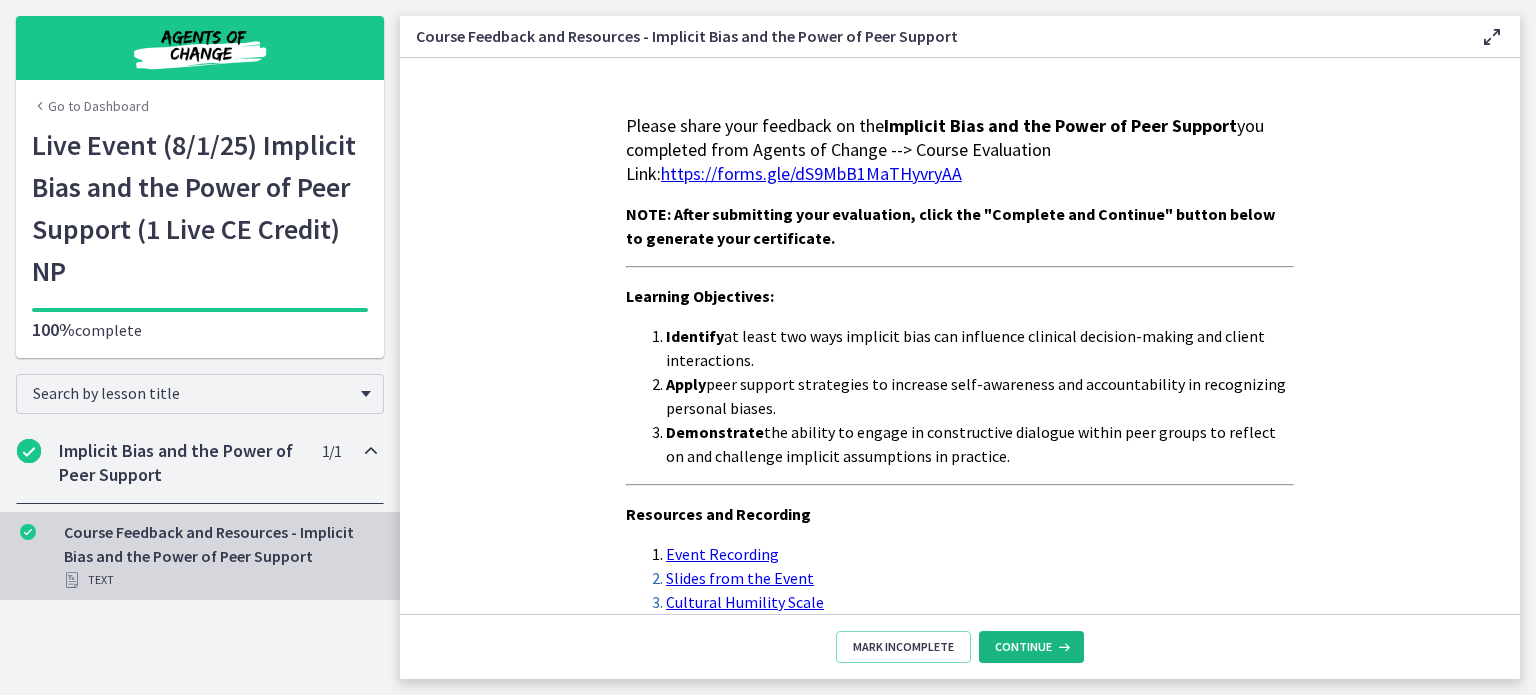 click on "Continue" at bounding box center (1031, 647) 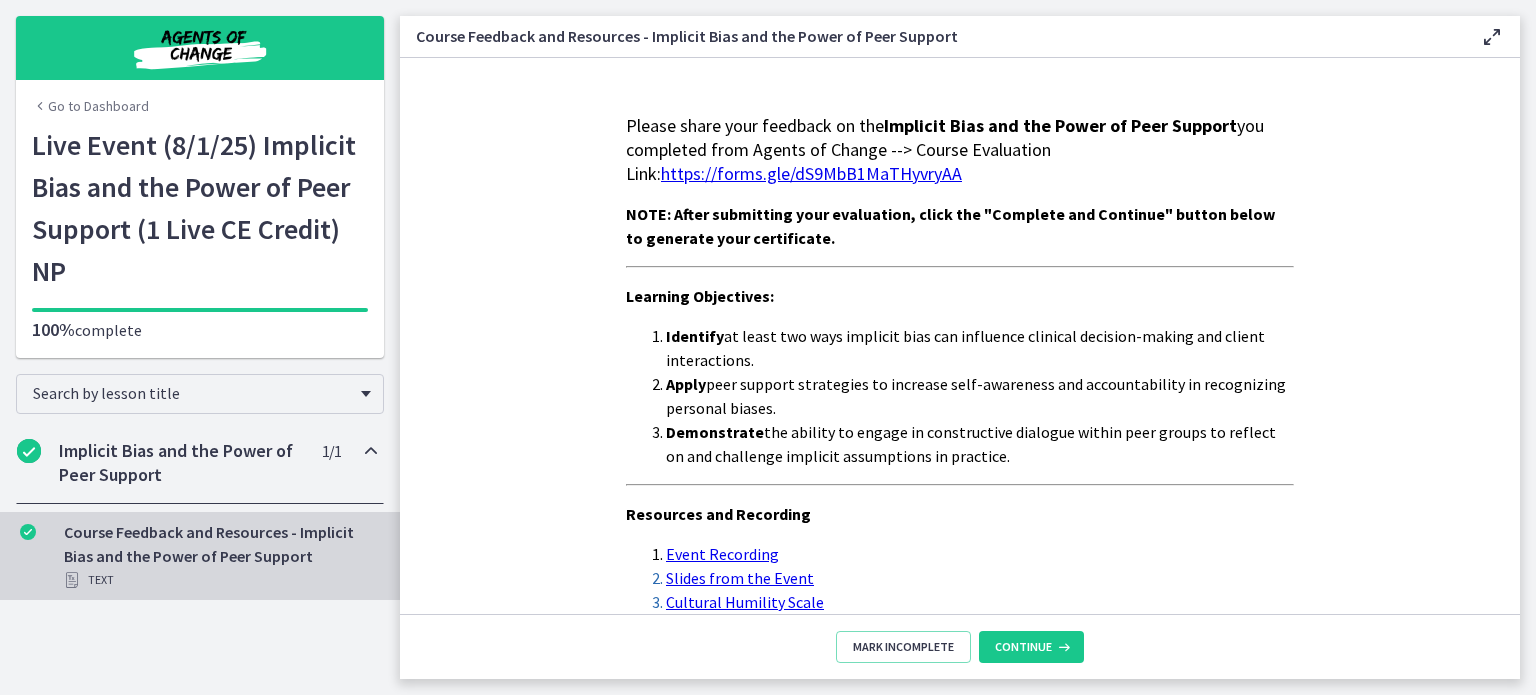 click on "Text" at bounding box center [220, 580] 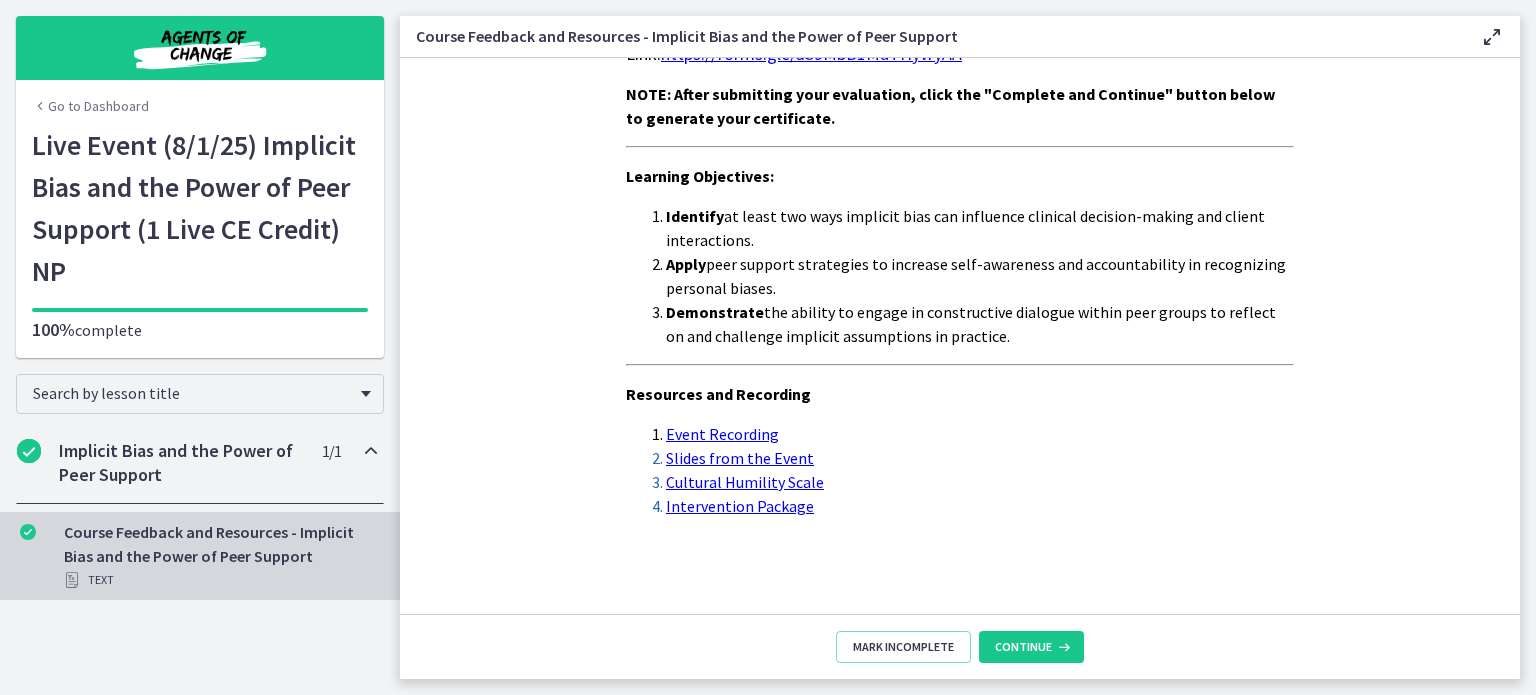 click on "Implicit Bias and the Power of Peer Support" at bounding box center (181, 463) 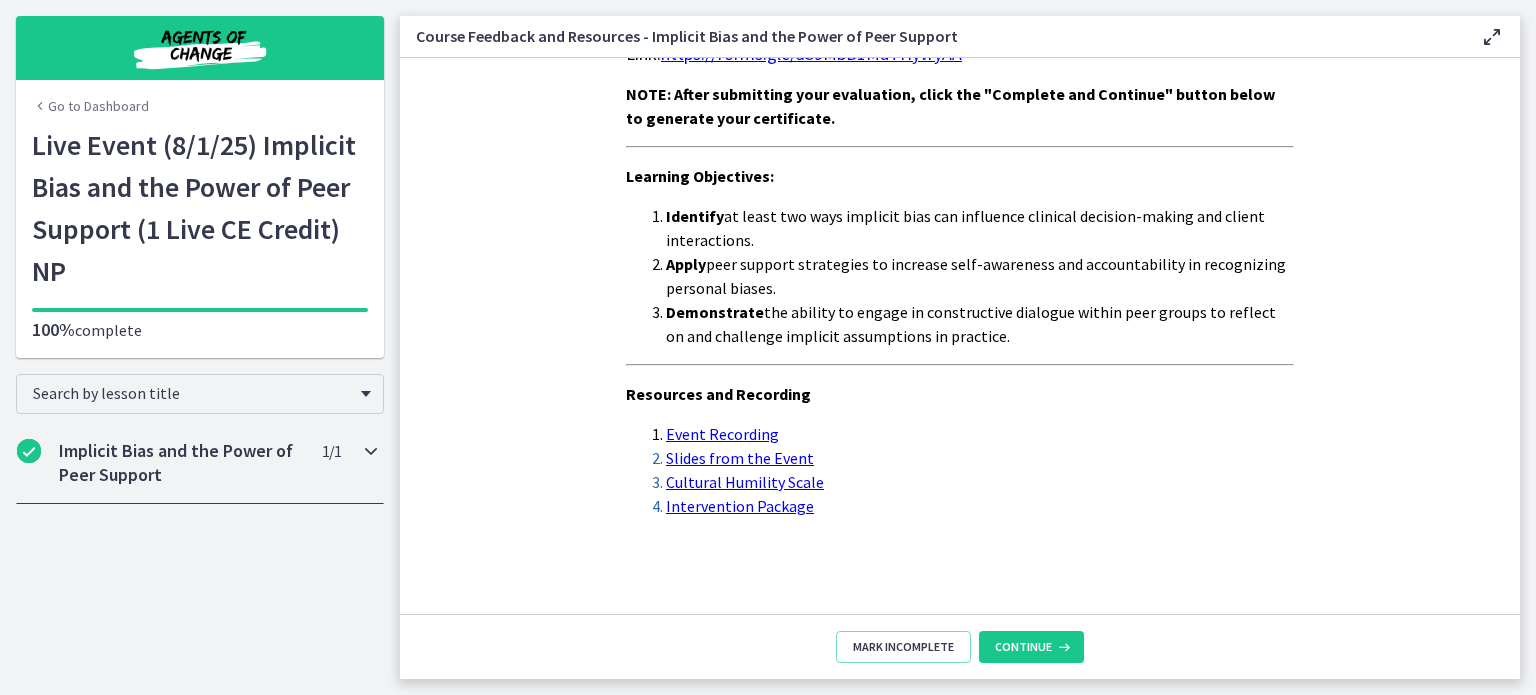 click on "Implicit Bias and the Power of Peer Support" at bounding box center (181, 463) 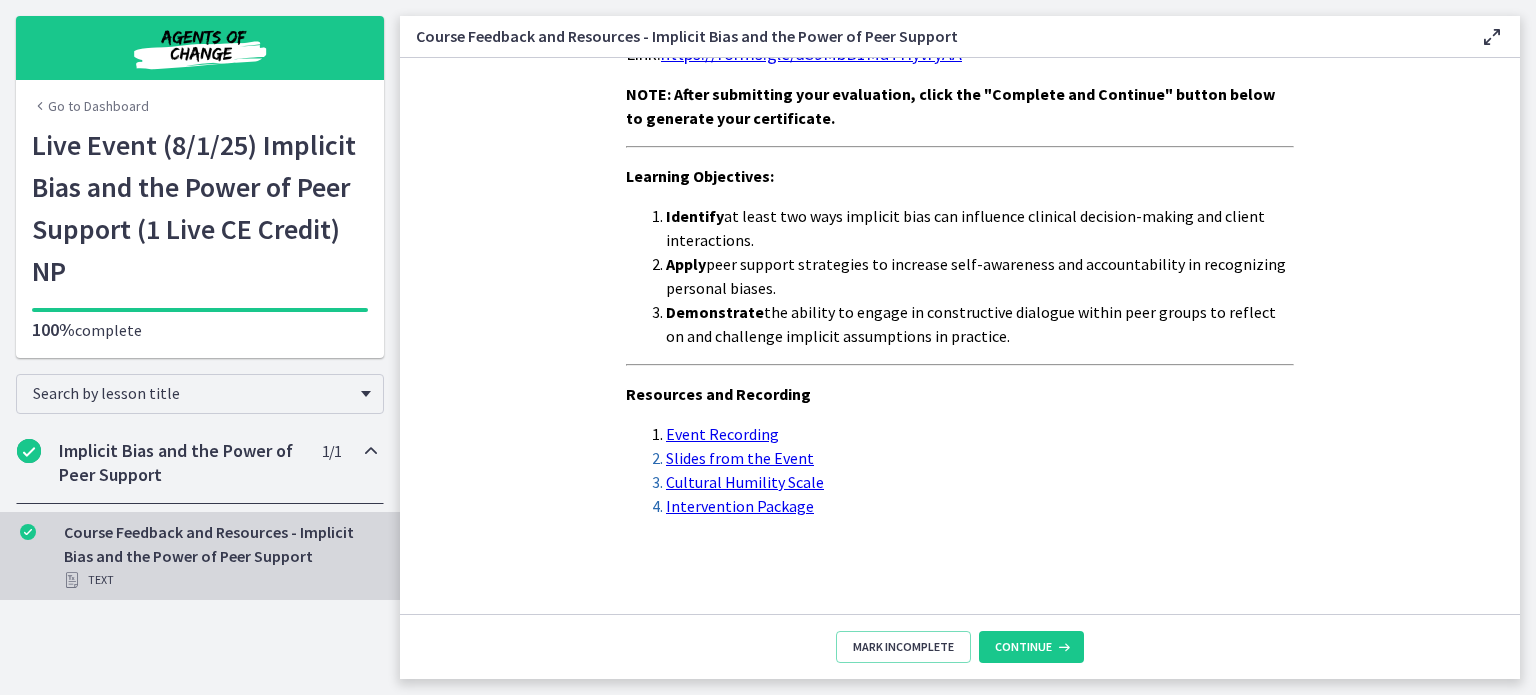 click on "Course Feedback and Resources - Implicit Bias and the Power of Peer Support
Text" at bounding box center (220, 556) 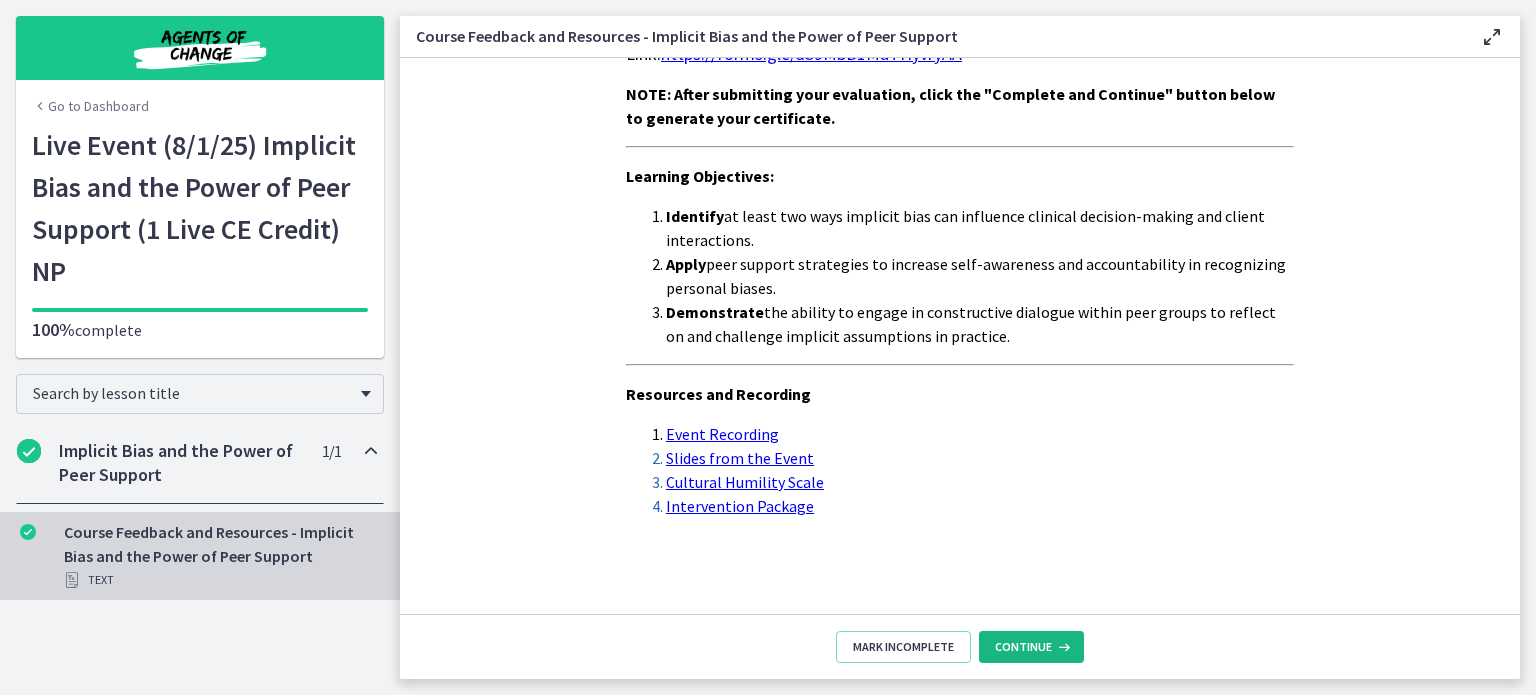 click on "Continue" at bounding box center [1023, 647] 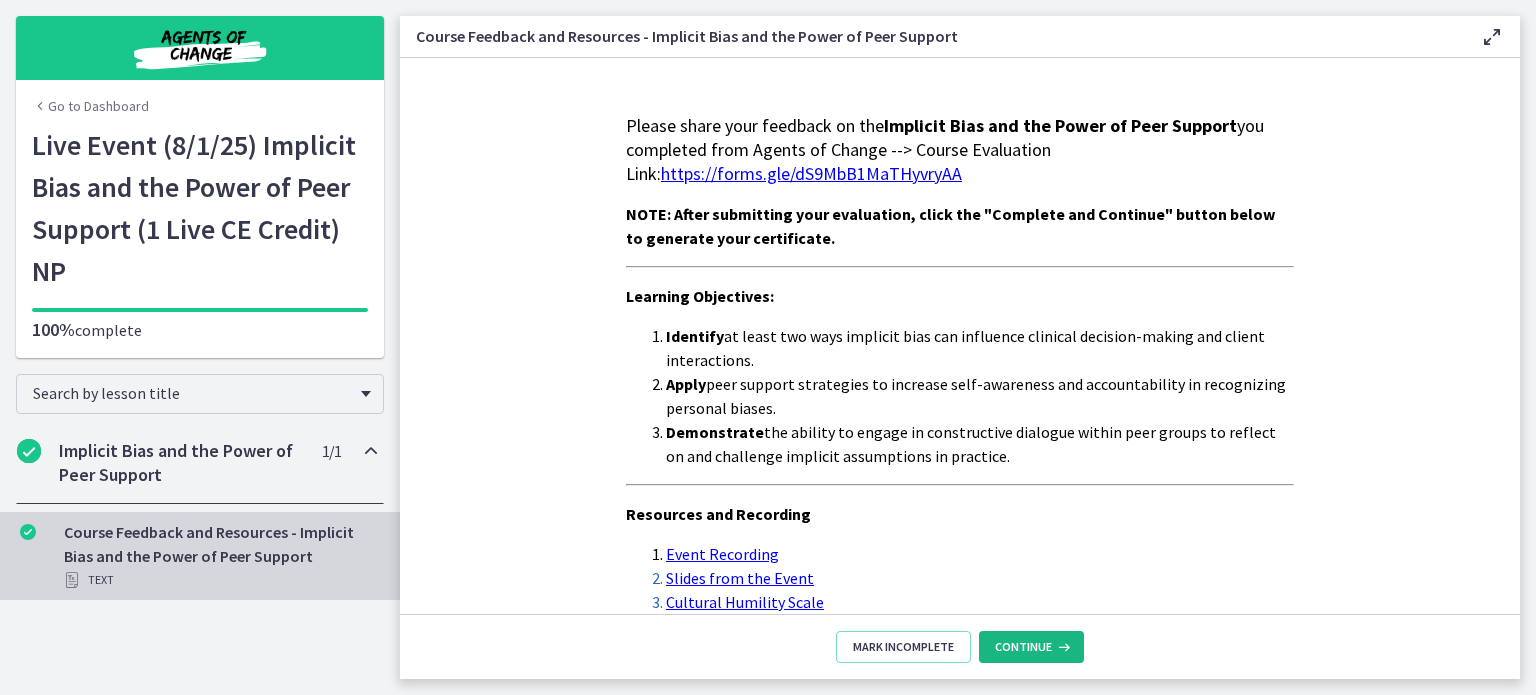 scroll, scrollTop: 120, scrollLeft: 0, axis: vertical 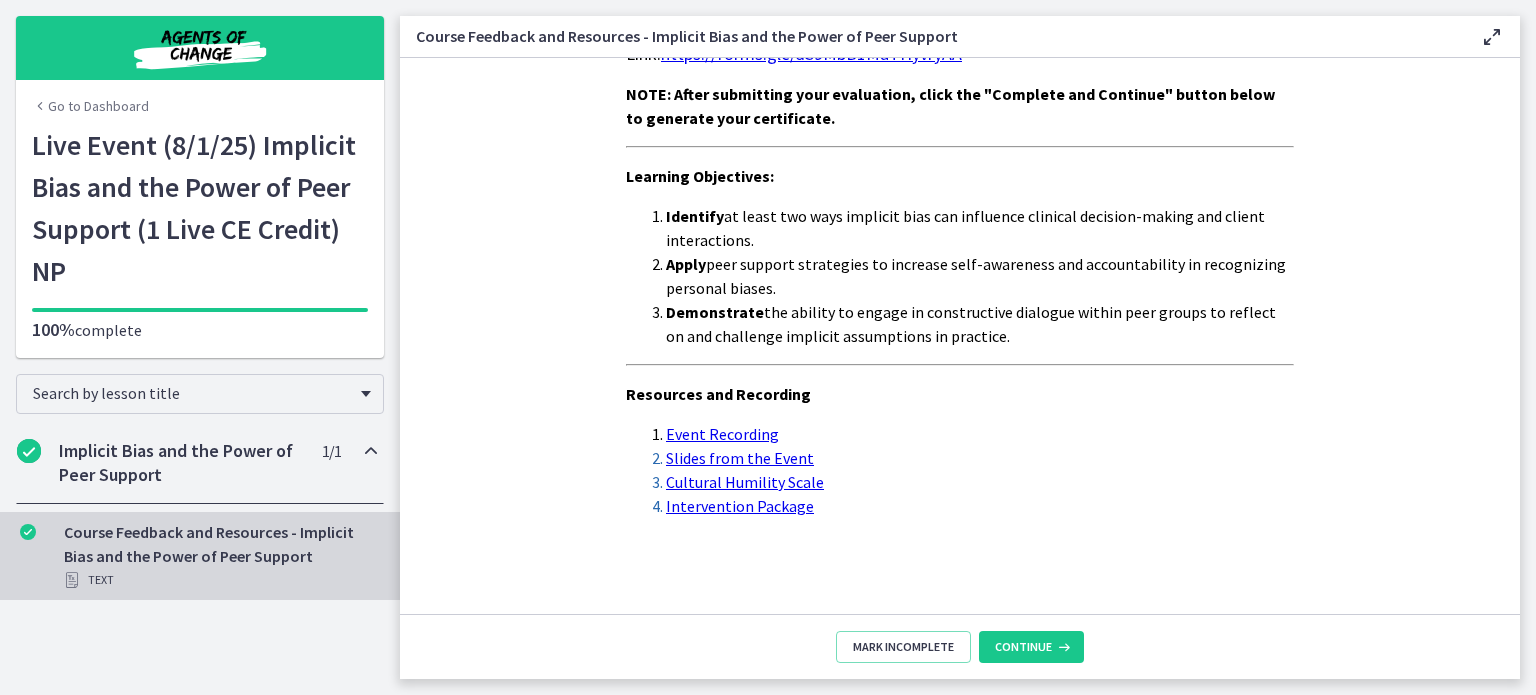 click on "Implicit Bias and the Power of Peer Support" at bounding box center [181, 463] 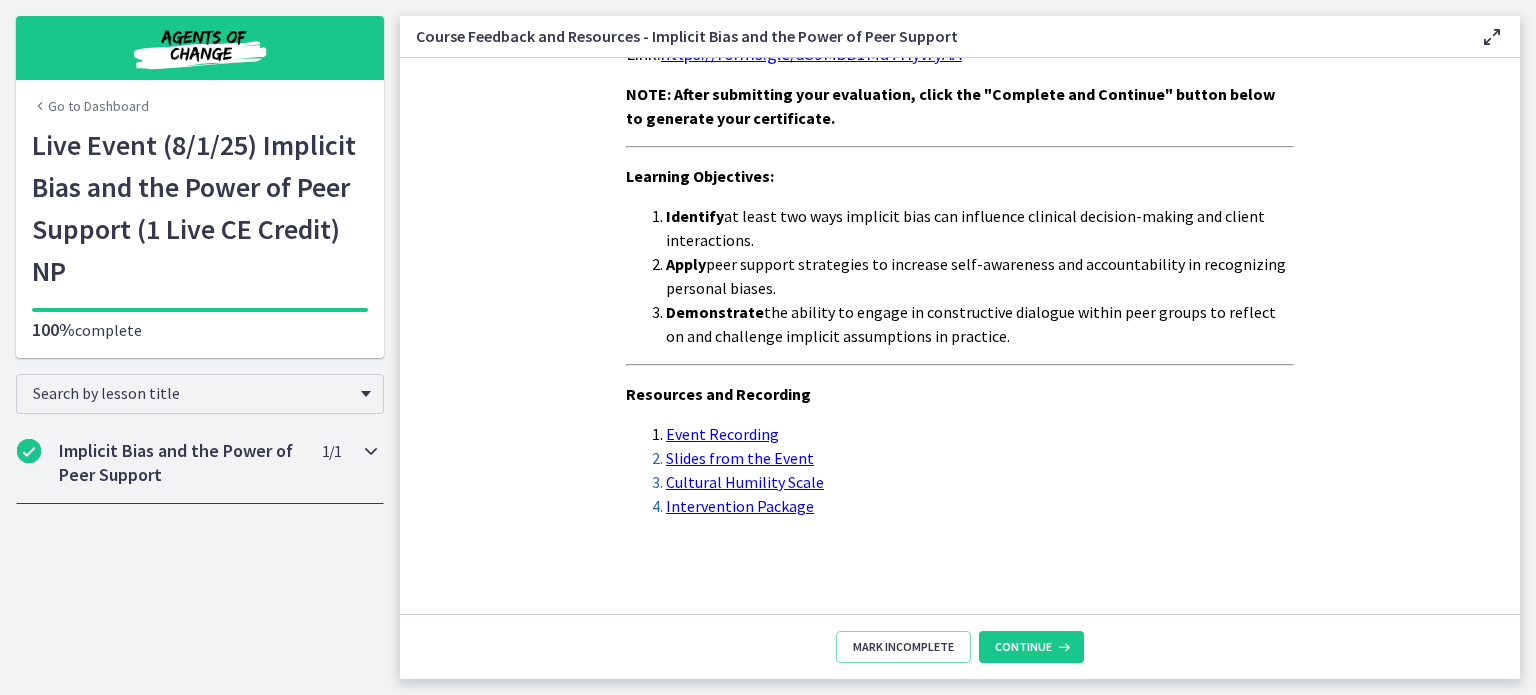 click on "Implicit Bias and the Power of Peer Support" at bounding box center [181, 463] 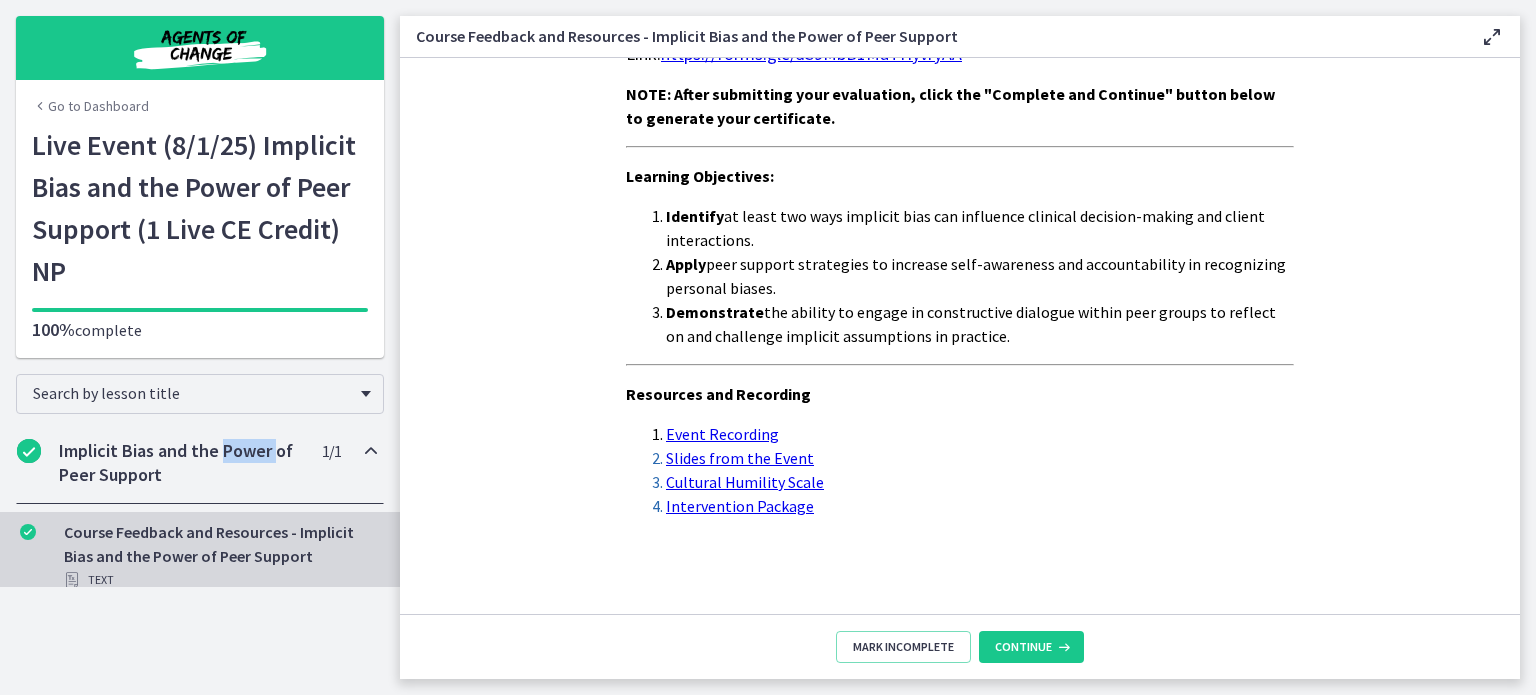click on "Implicit Bias and the Power of Peer Support" at bounding box center [181, 463] 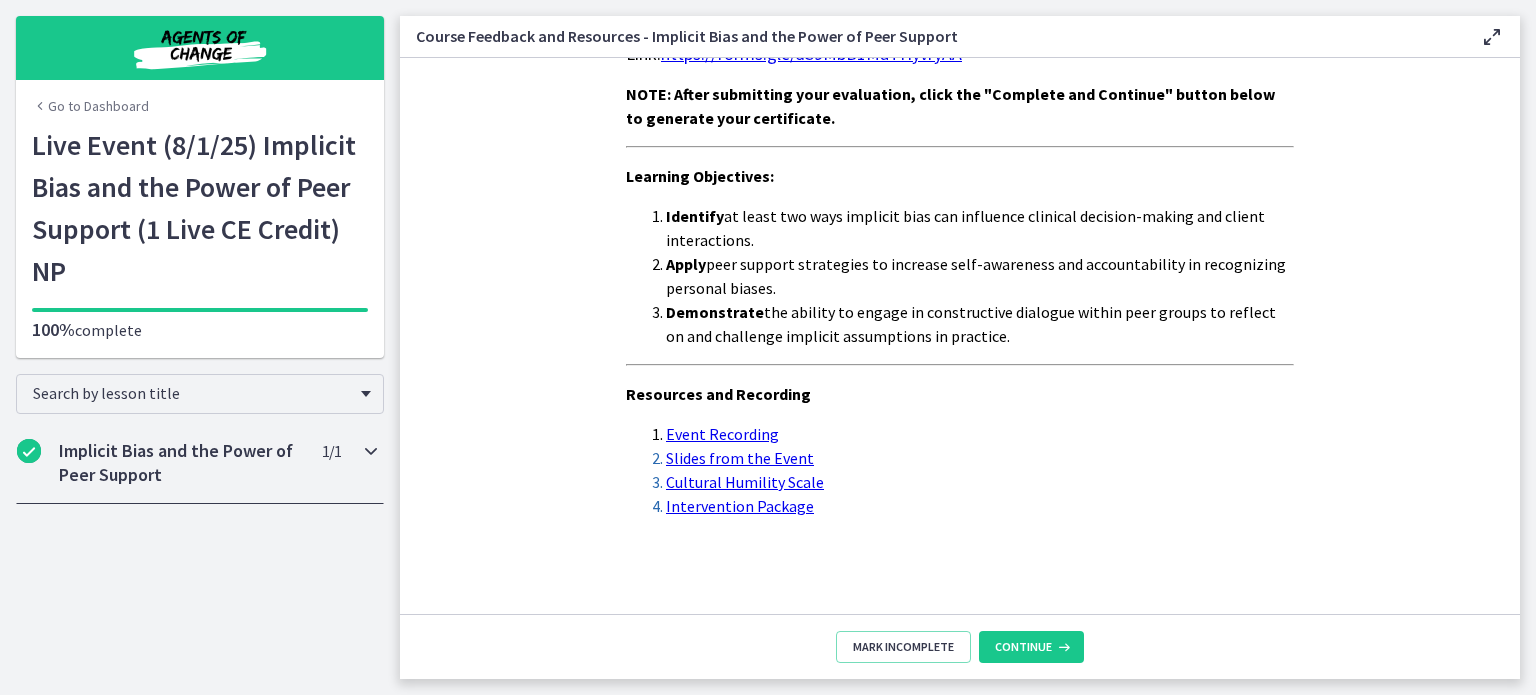 click on "Implicit Bias and the Power of Peer Support" at bounding box center (181, 463) 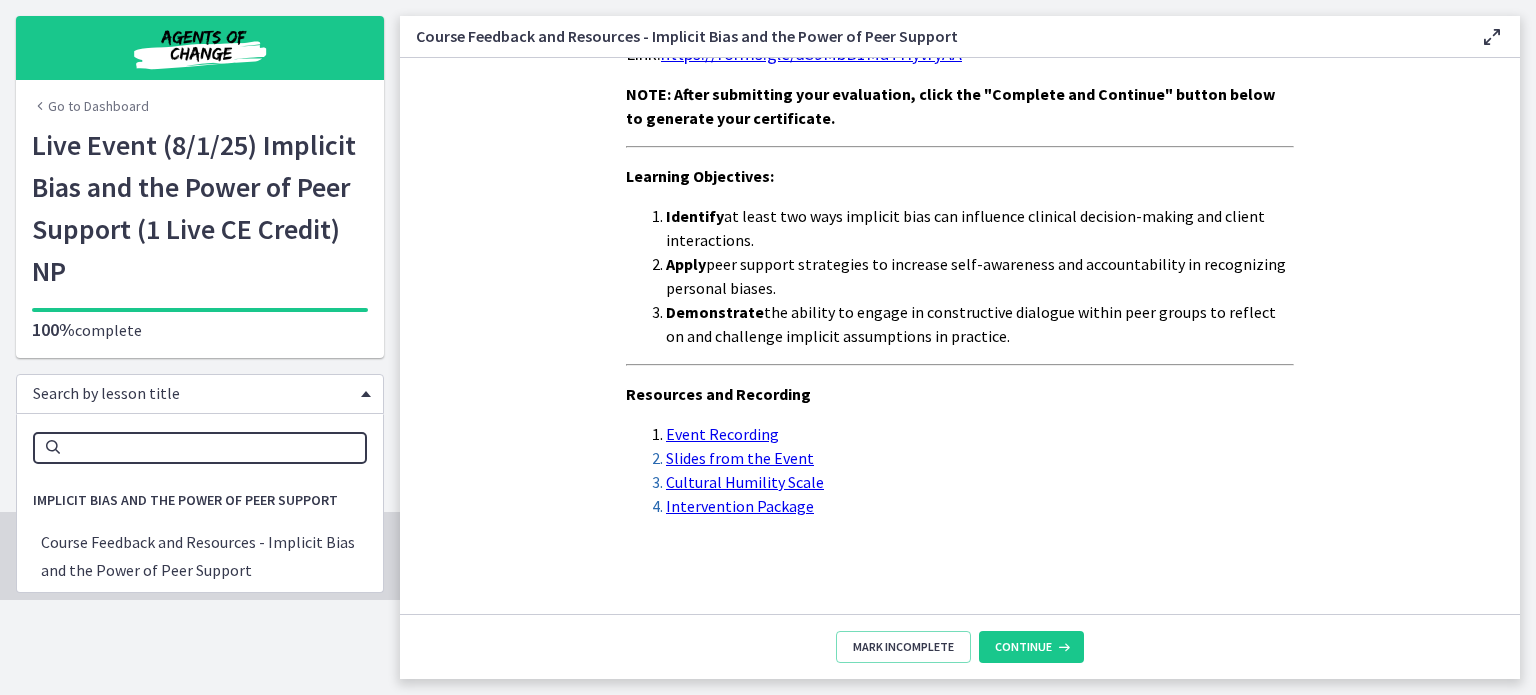 click on "Search by lesson title" at bounding box center [192, 393] 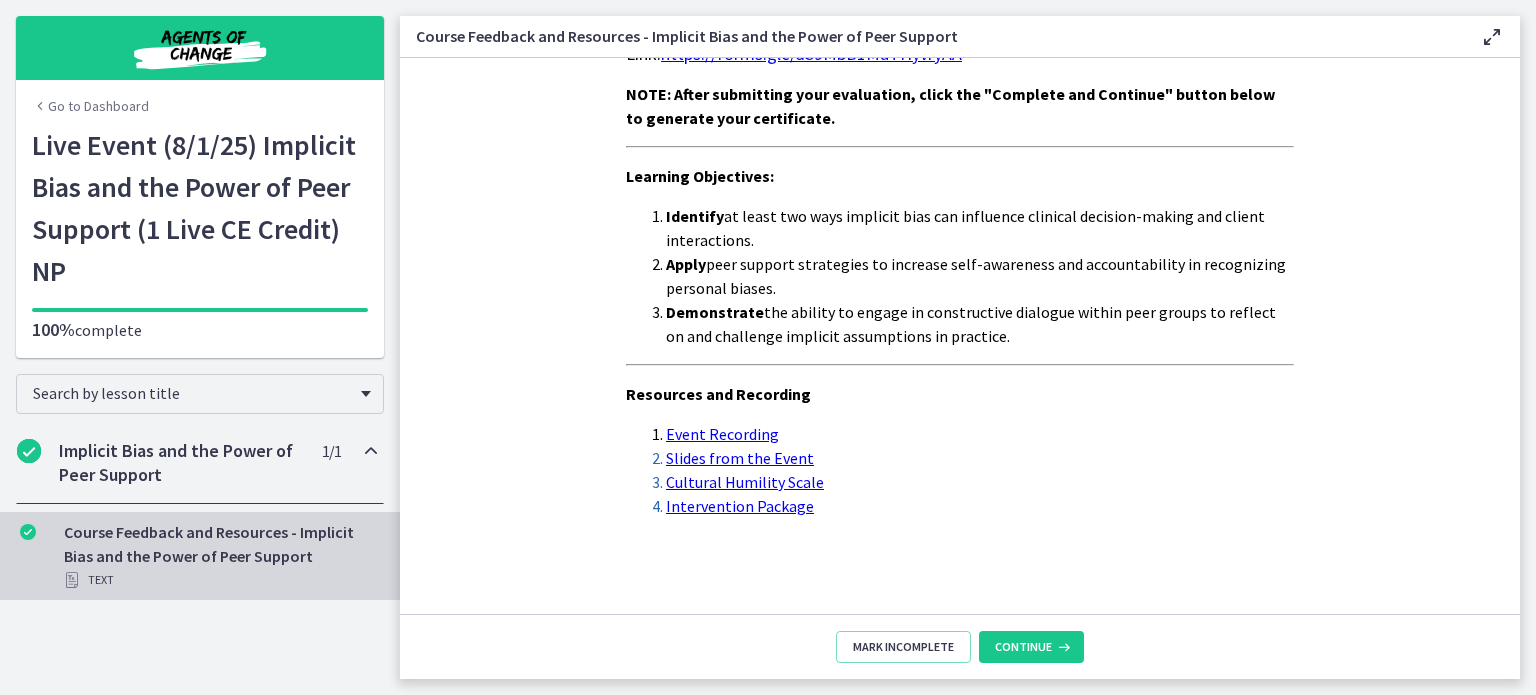 click on "Text" at bounding box center (220, 580) 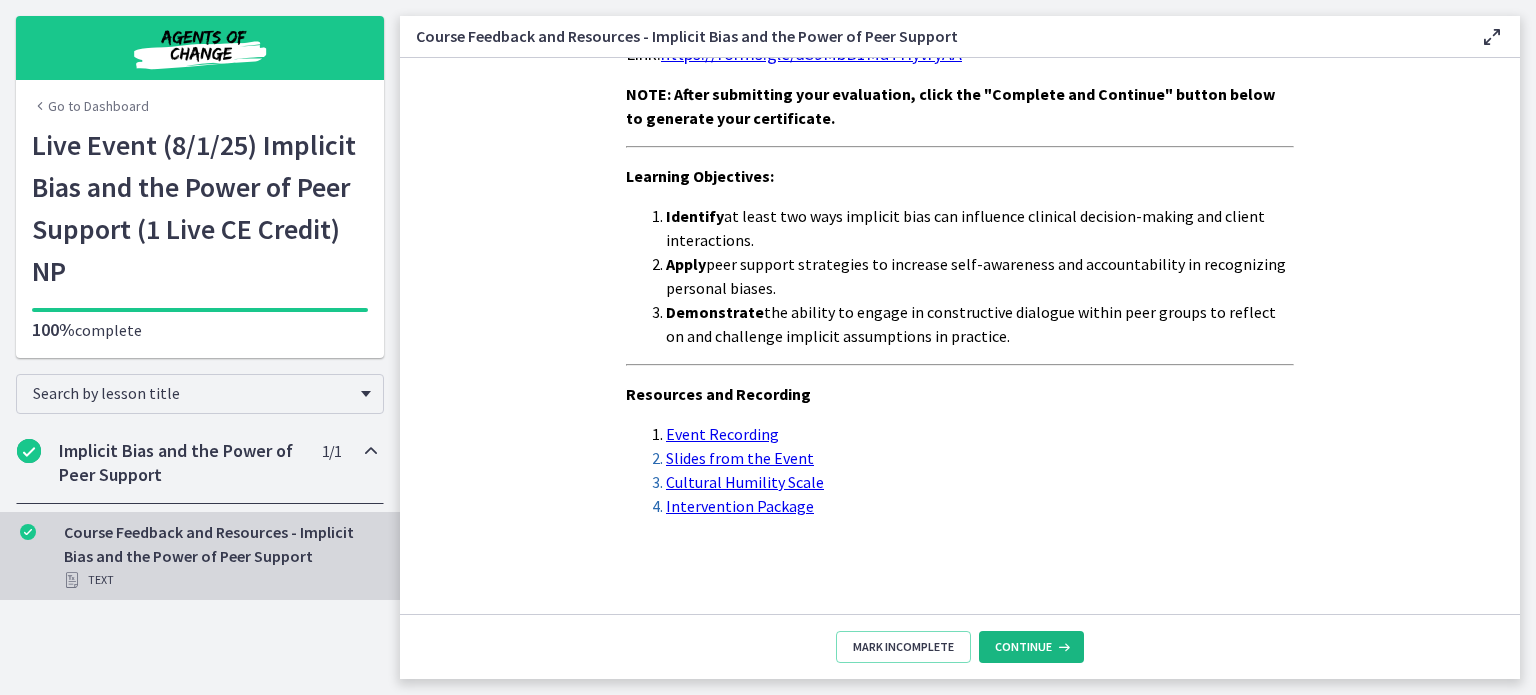 click on "Continue" at bounding box center (1031, 647) 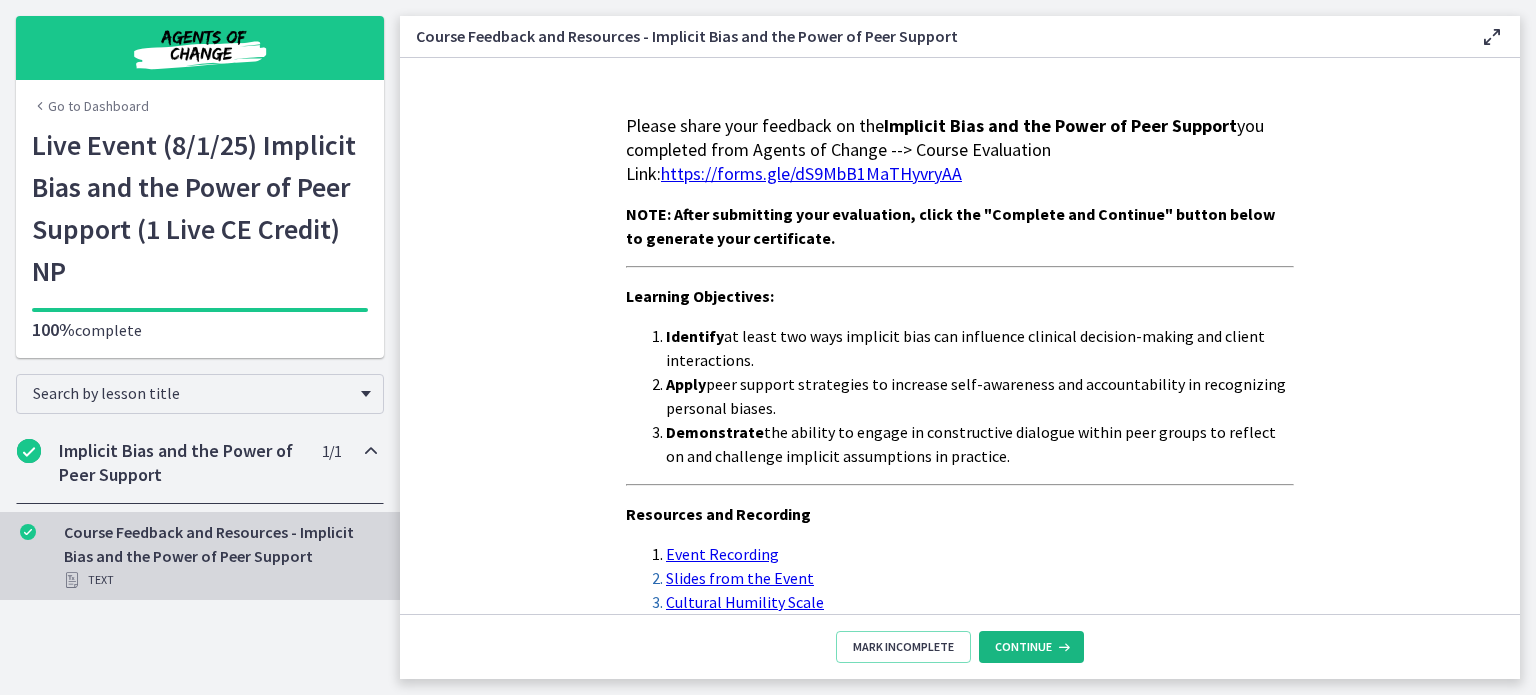 scroll, scrollTop: 120, scrollLeft: 0, axis: vertical 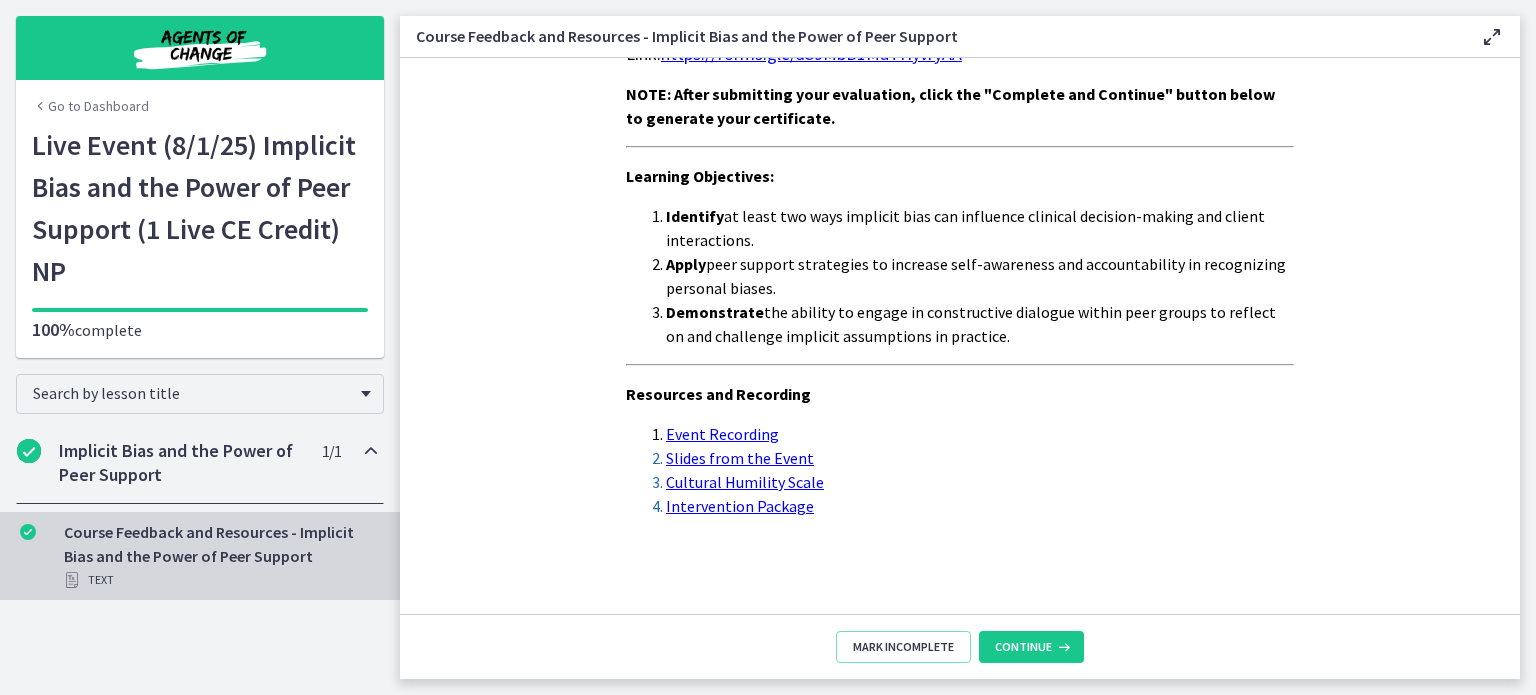 click on "Mark Incomplete
Continue" at bounding box center (960, 646) 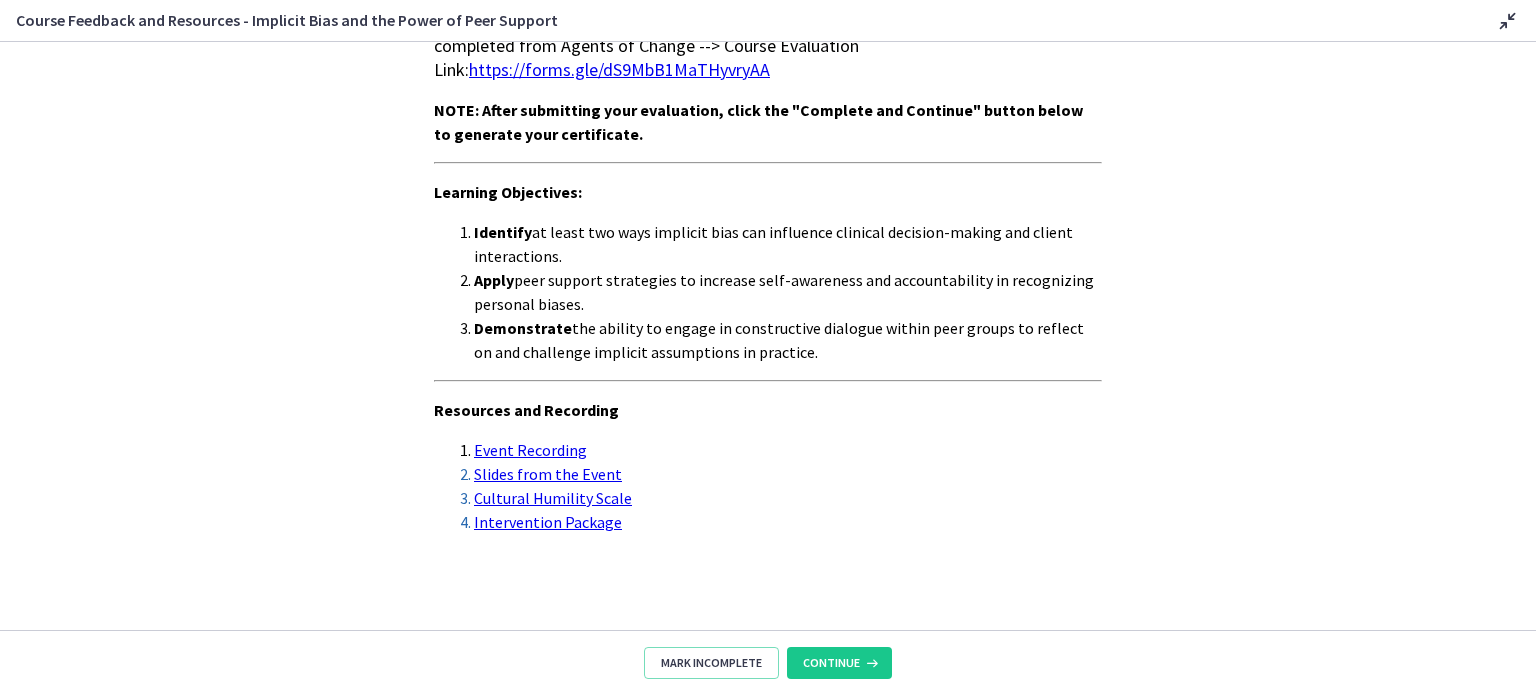 drag, startPoint x: 1482, startPoint y: 31, endPoint x: 1162, endPoint y: 352, distance: 453.256 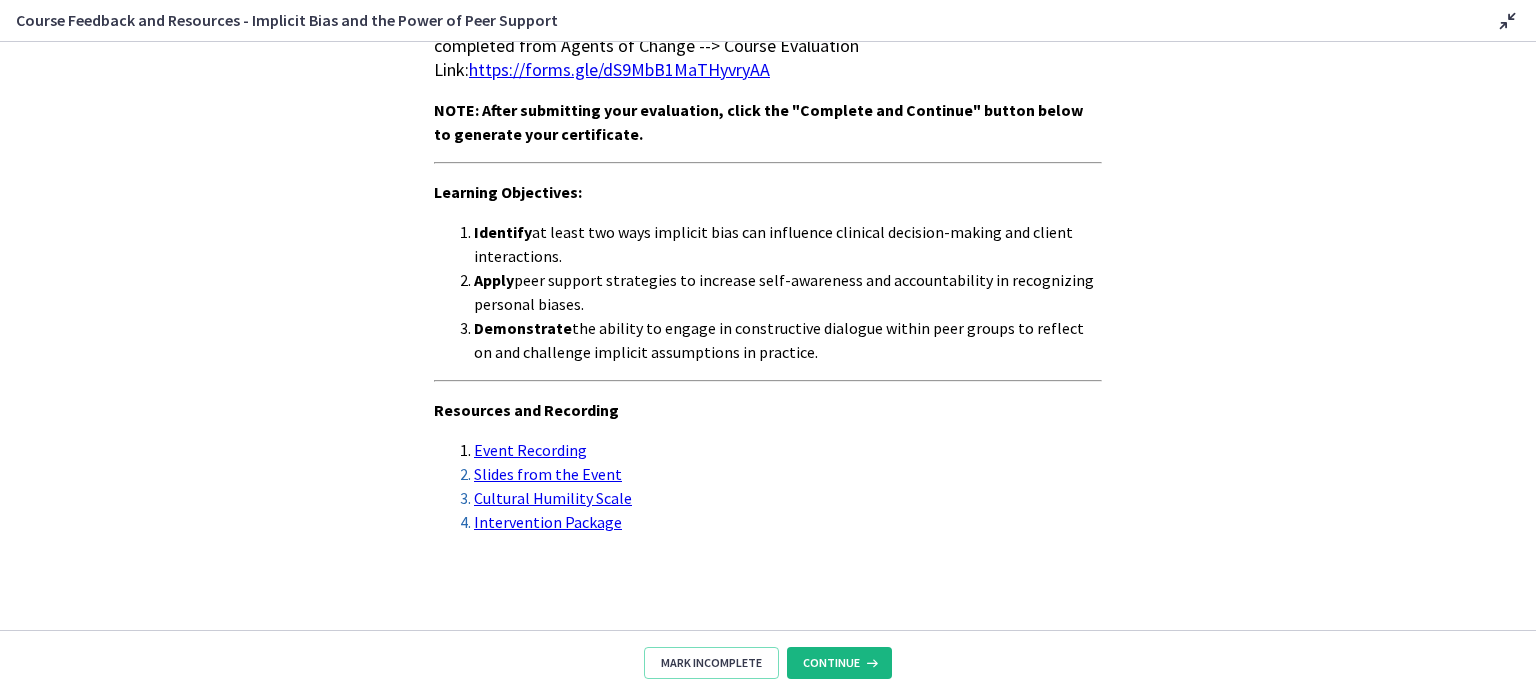 click on "Continue" at bounding box center [839, 663] 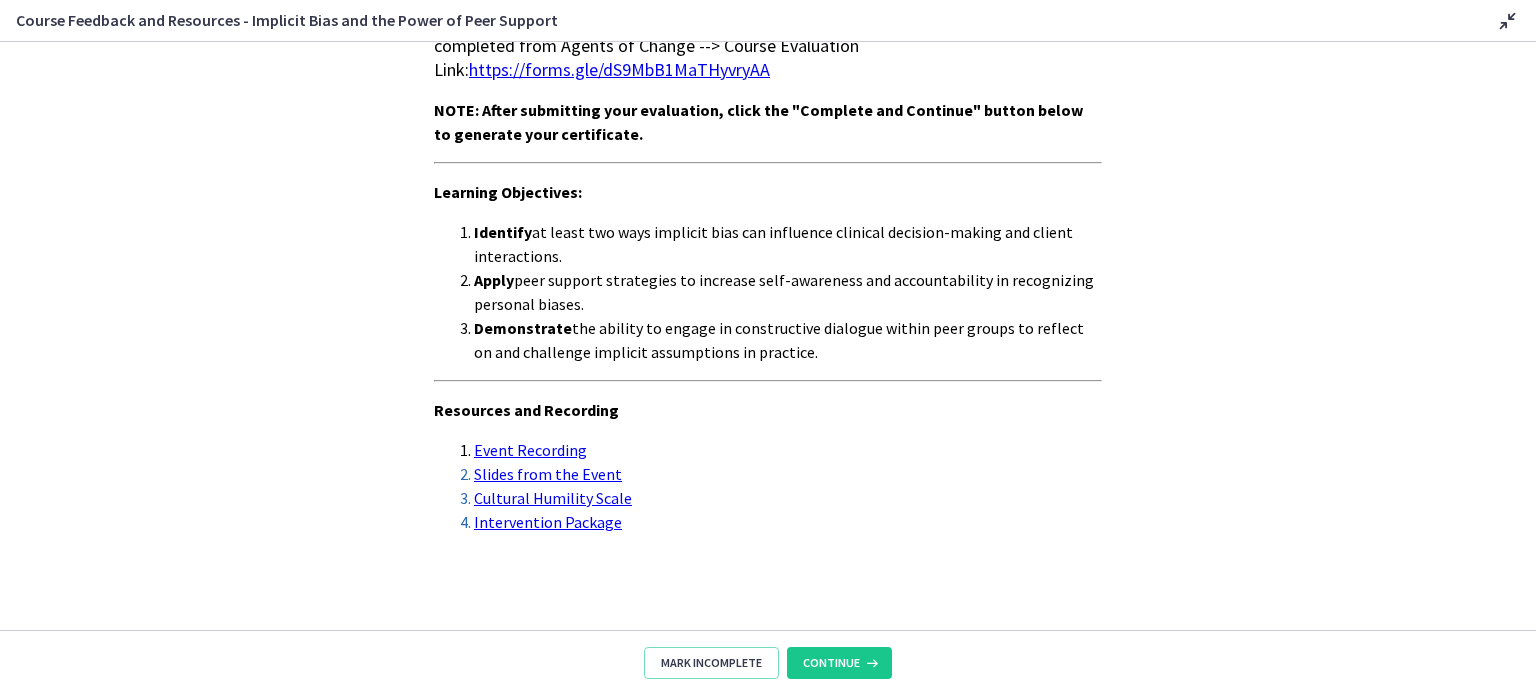 click on "Mark Incomplete
Continue" at bounding box center [768, 662] 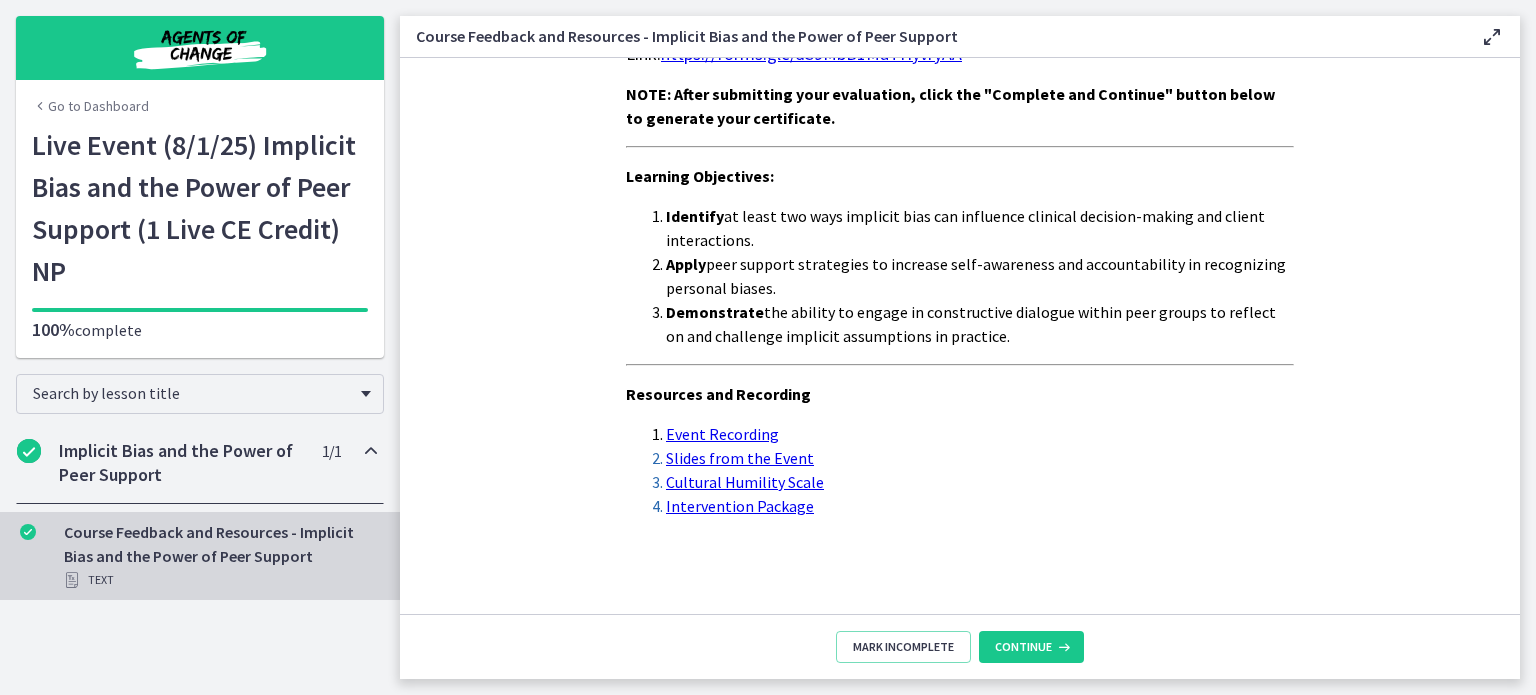 scroll, scrollTop: 0, scrollLeft: 0, axis: both 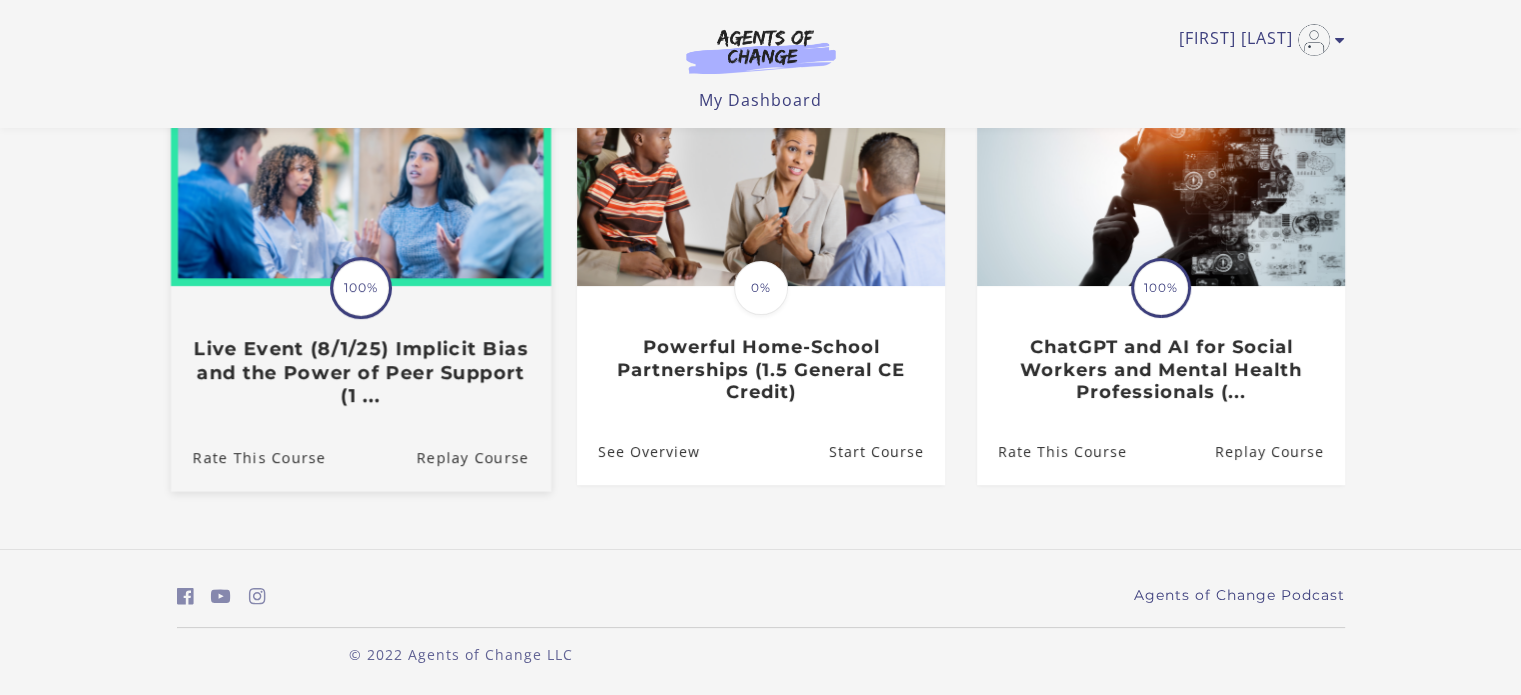 click on "Live Event (8/1/25) Implicit Bias and the Power of Peer Support (1 ..." at bounding box center (360, 373) 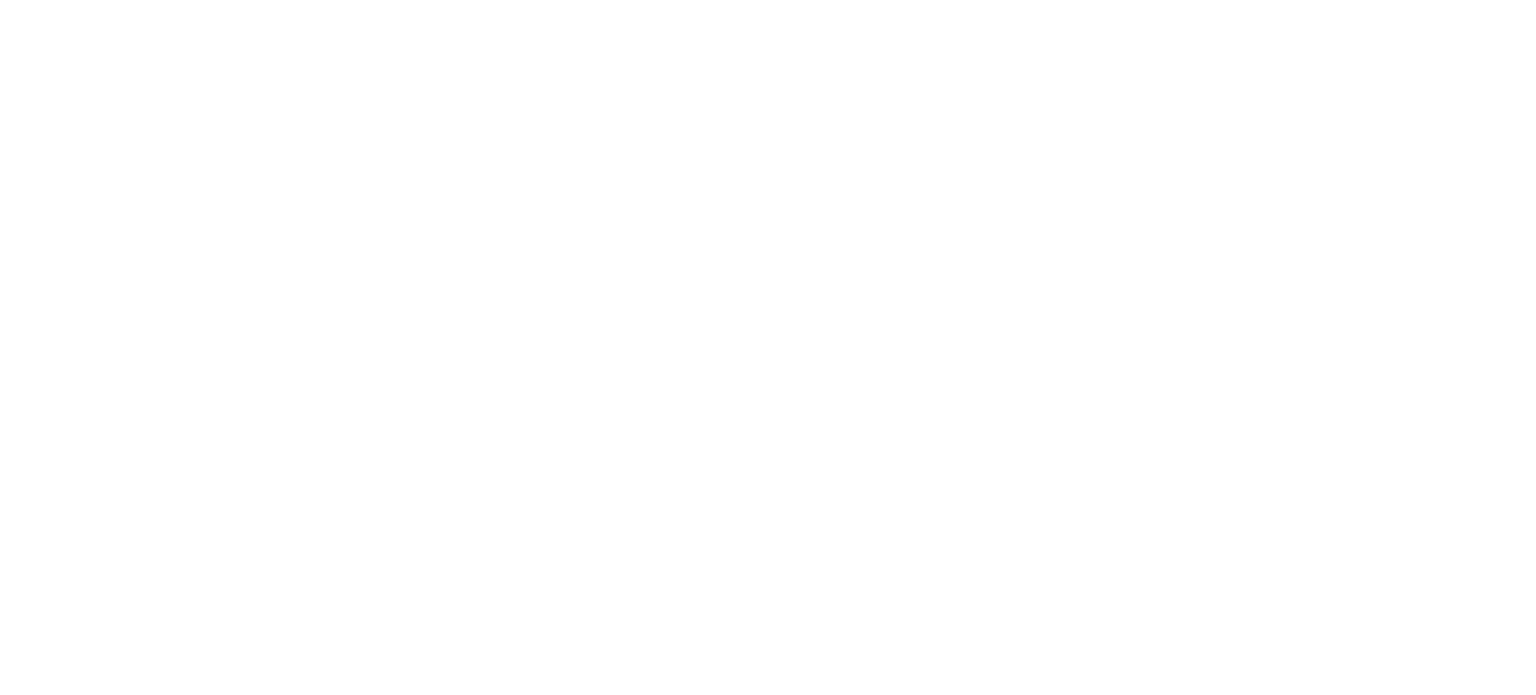 scroll, scrollTop: 0, scrollLeft: 0, axis: both 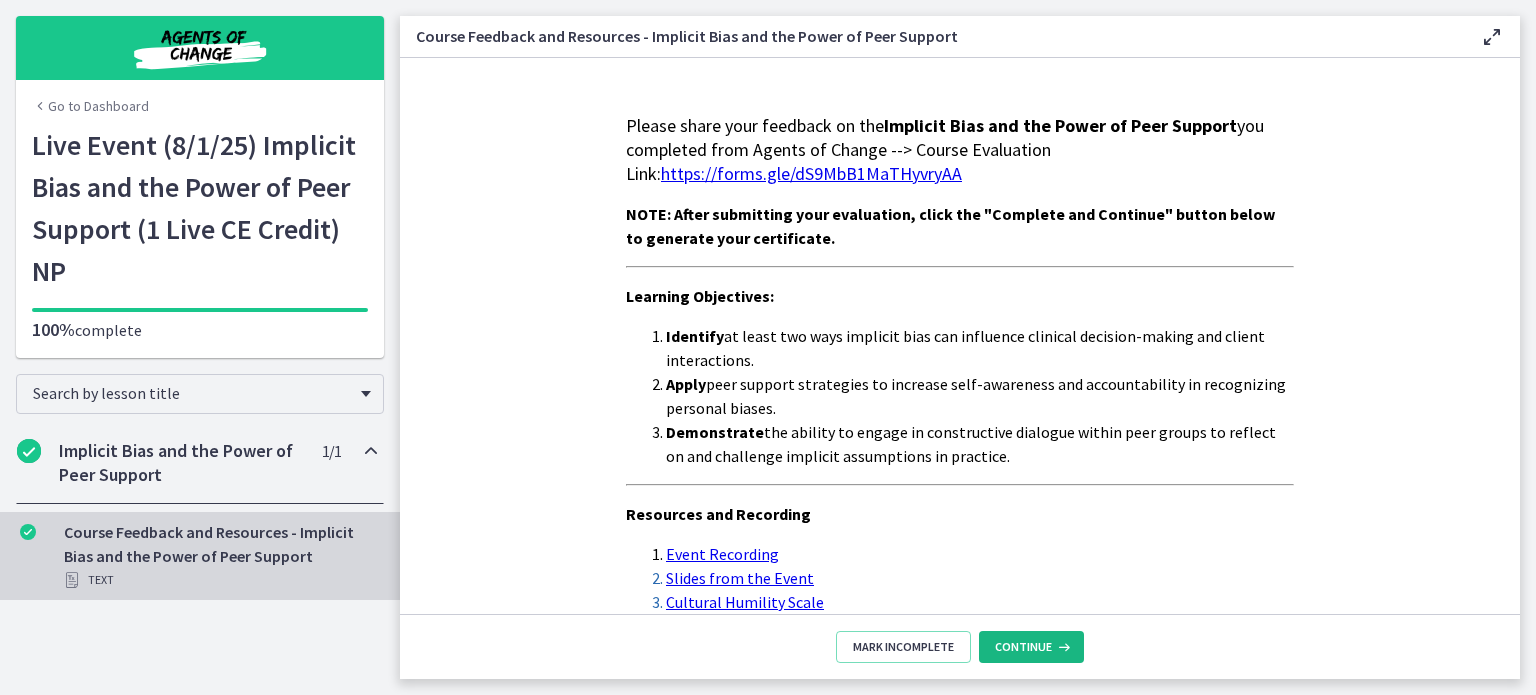 click on "Continue" at bounding box center (1023, 647) 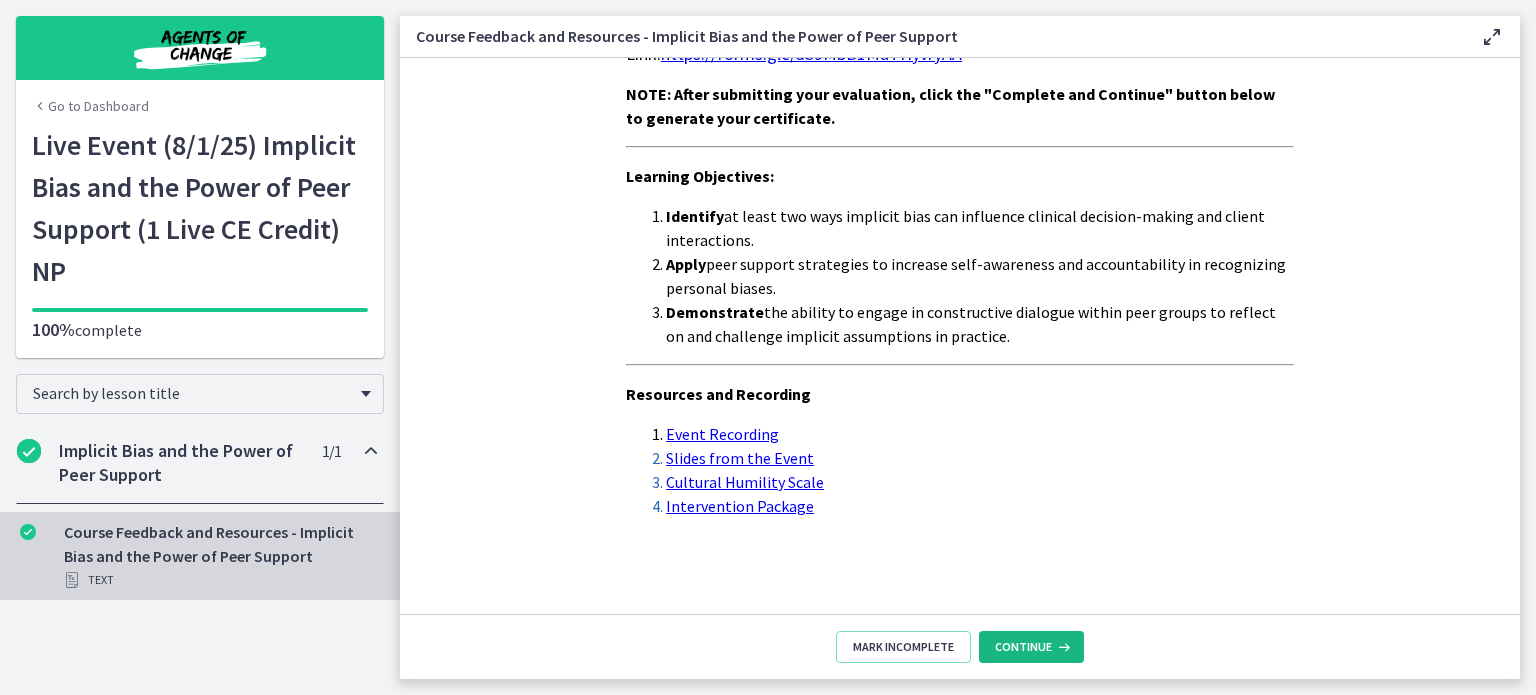 click at bounding box center (1062, 647) 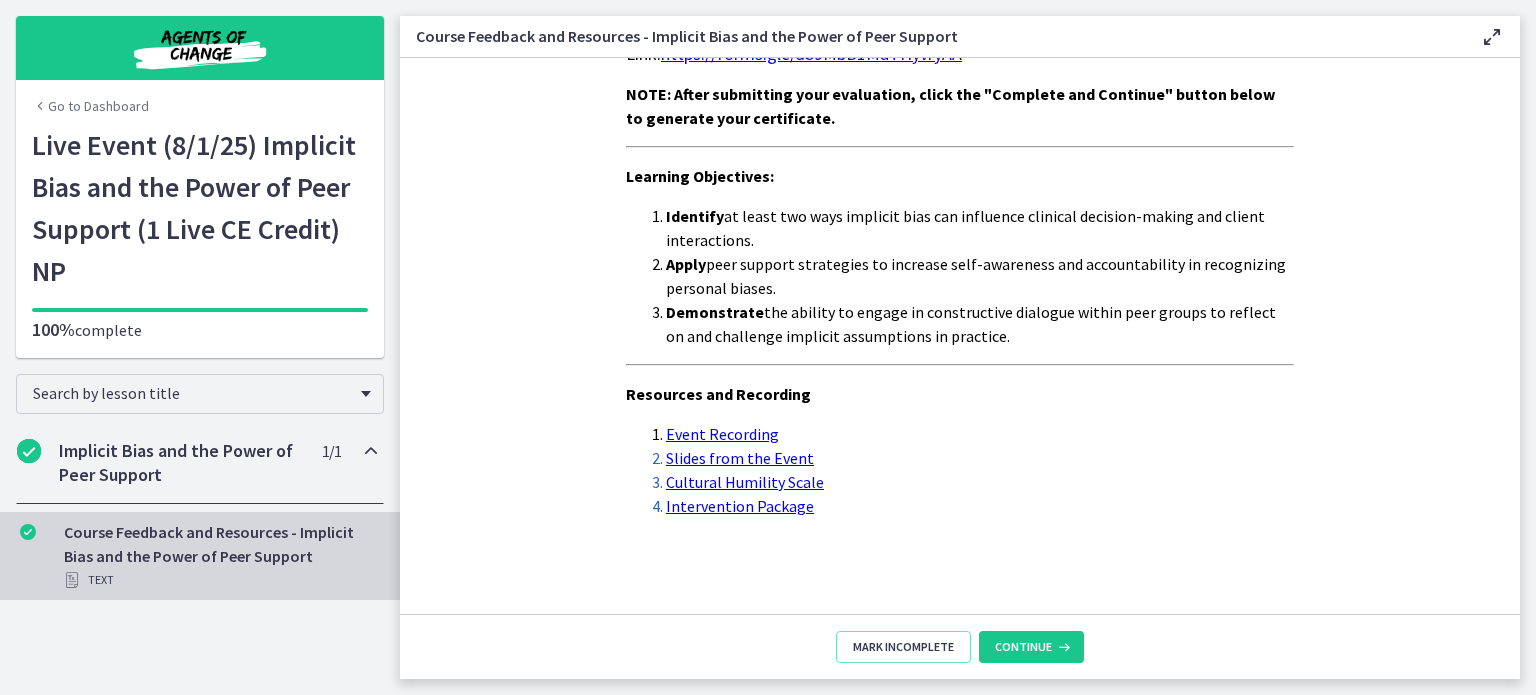 click on "Mark Incomplete
Continue" at bounding box center (960, 646) 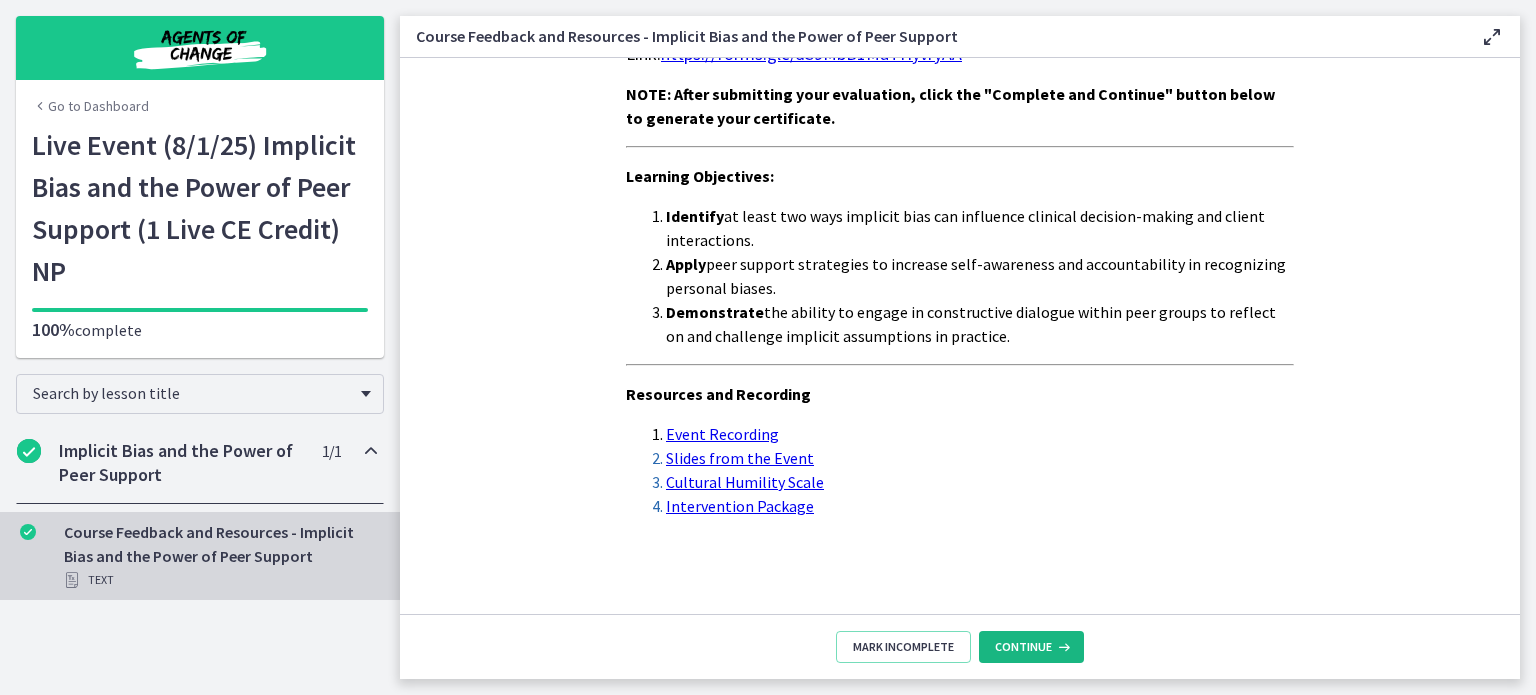 click on "Continue" at bounding box center [1023, 647] 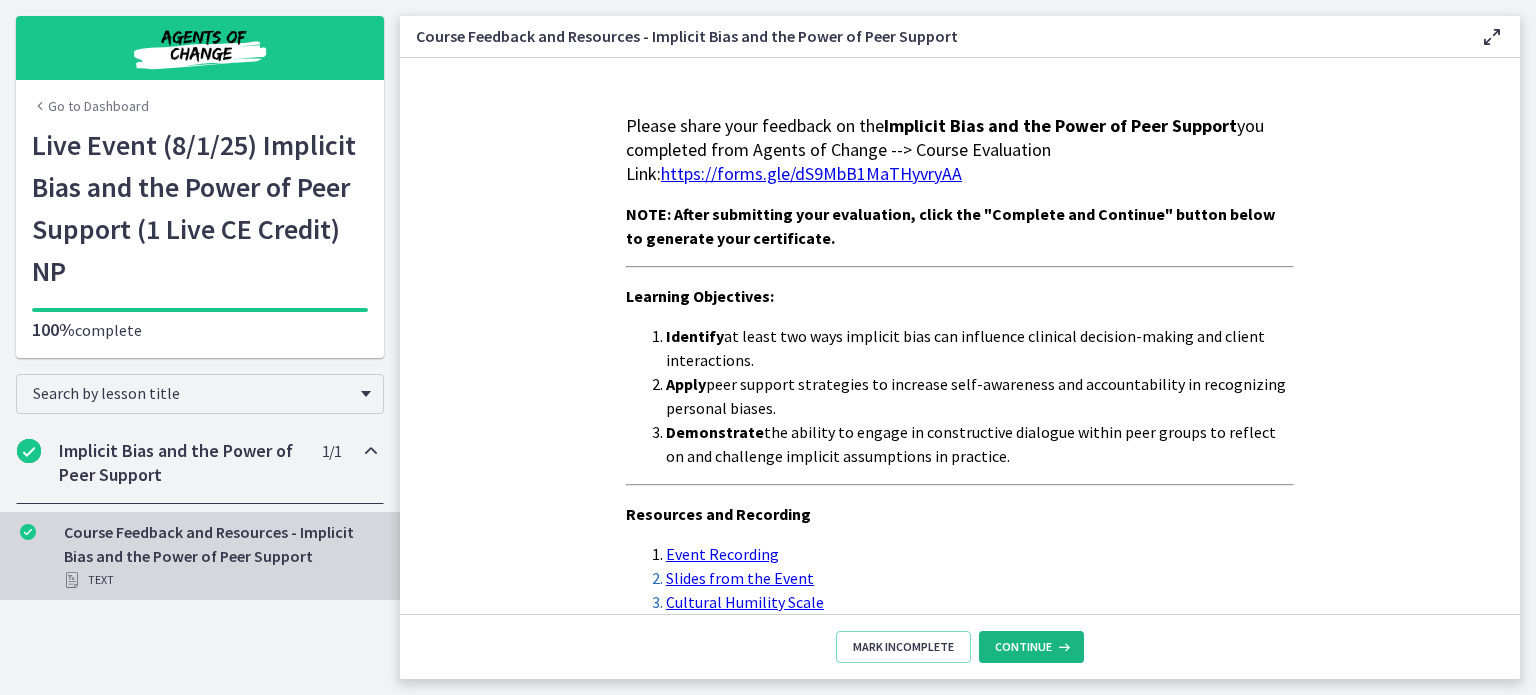scroll, scrollTop: 120, scrollLeft: 0, axis: vertical 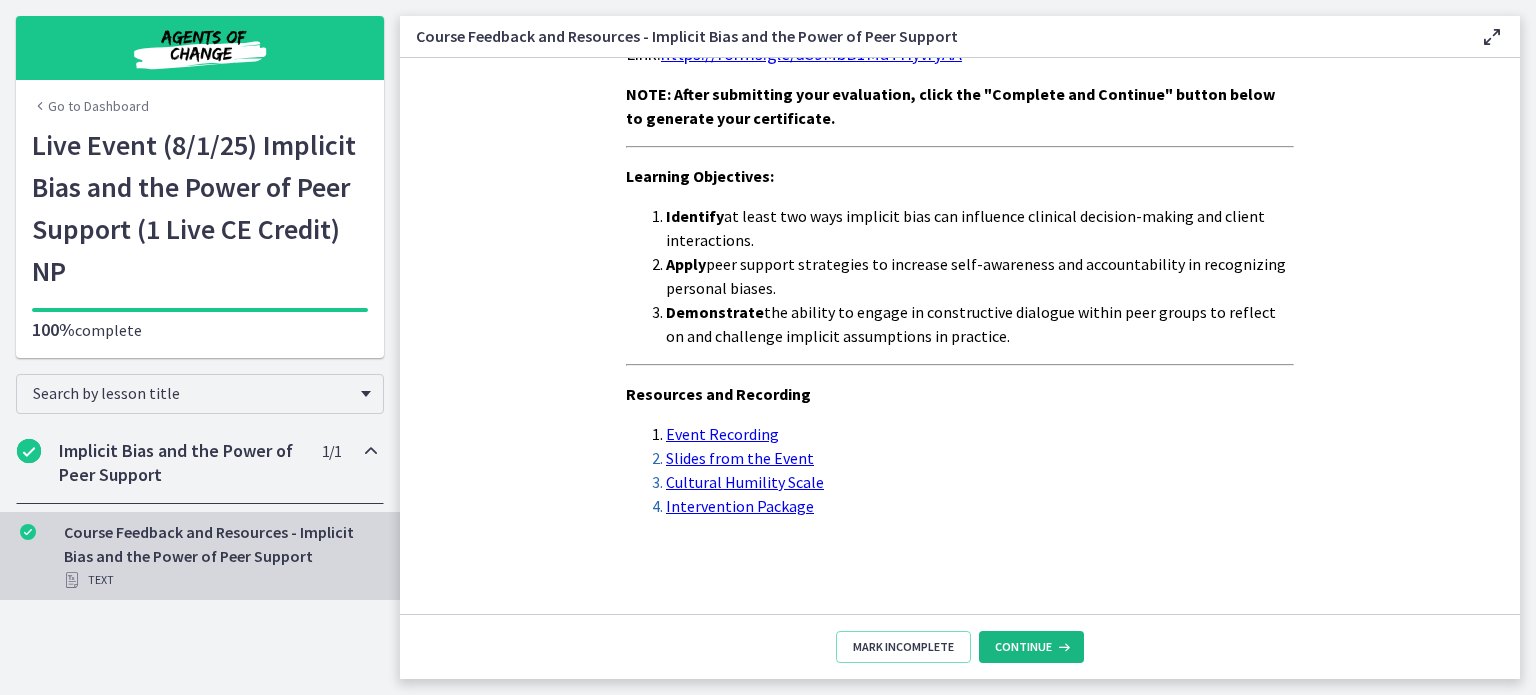 click on "Continue" at bounding box center (1023, 647) 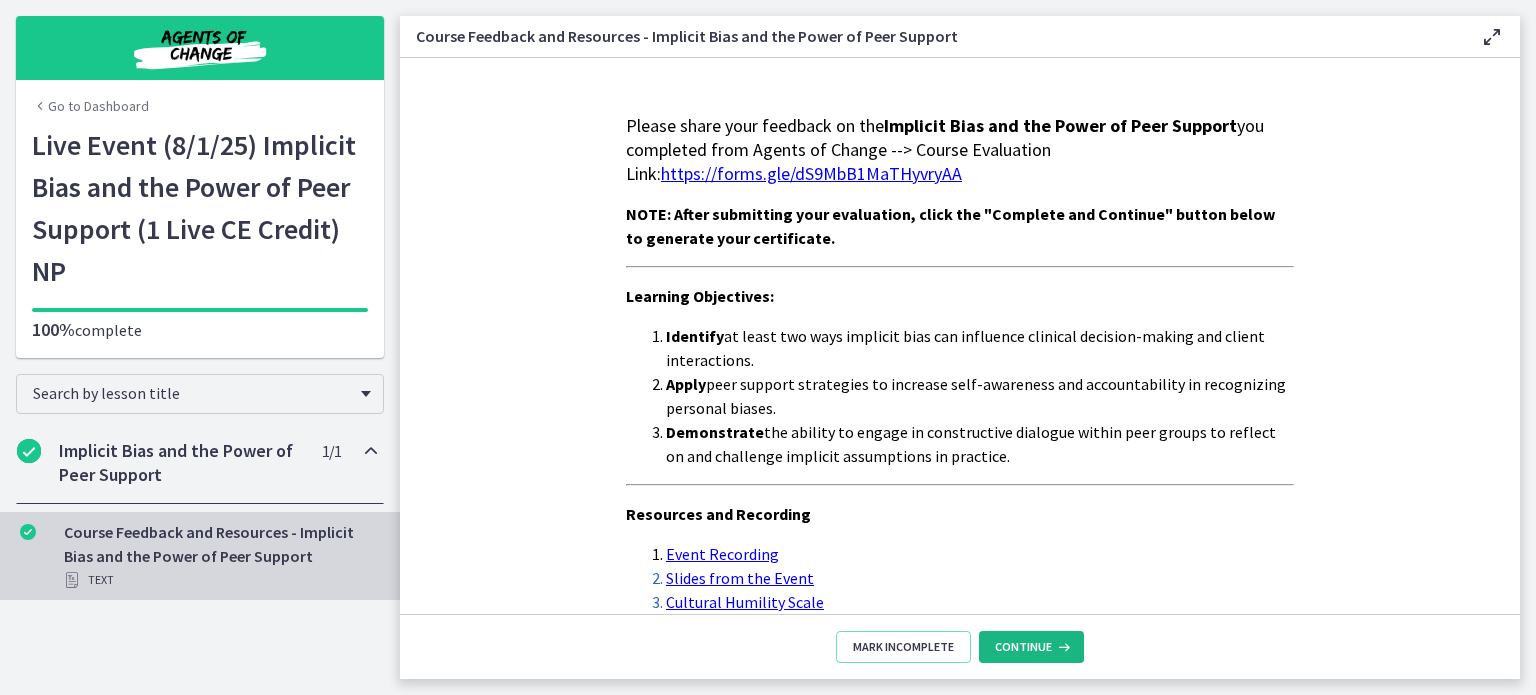 scroll, scrollTop: 120, scrollLeft: 0, axis: vertical 